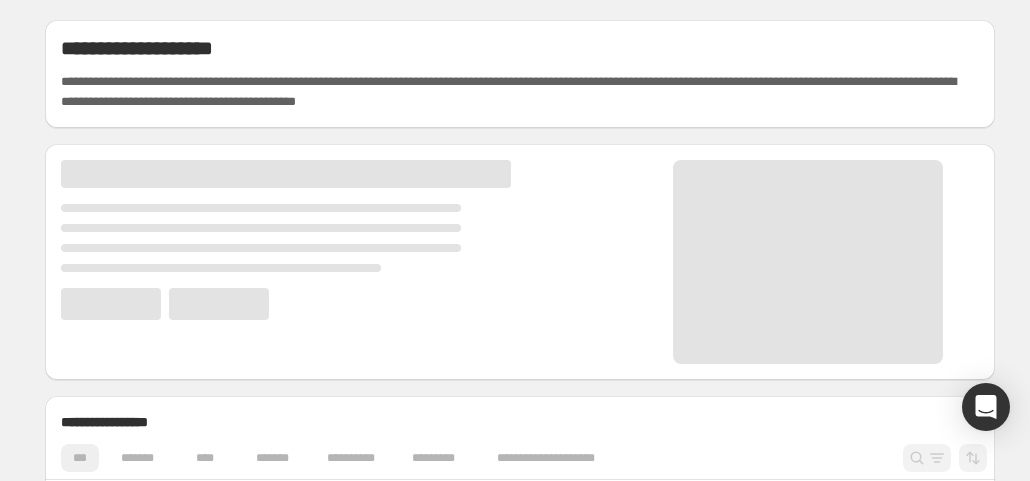 scroll, scrollTop: 0, scrollLeft: 0, axis: both 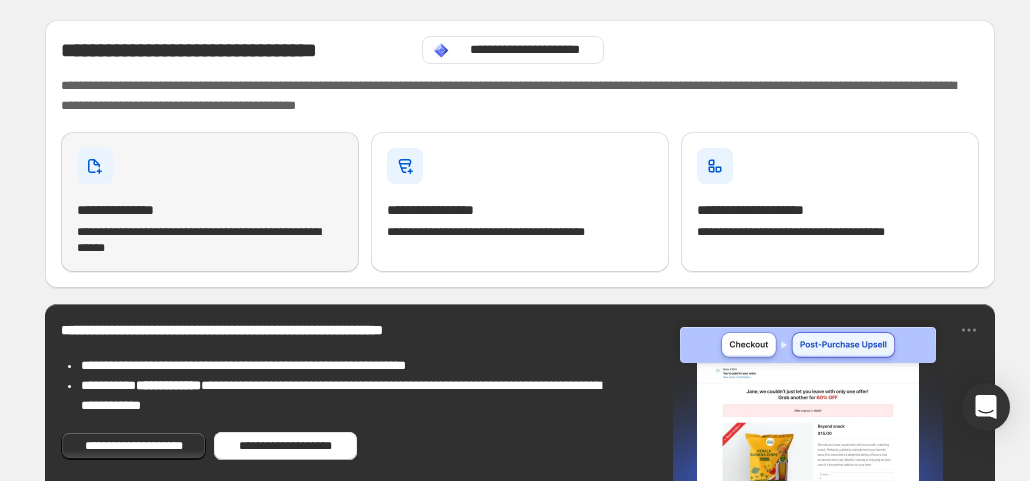 click on "**********" at bounding box center (210, 240) 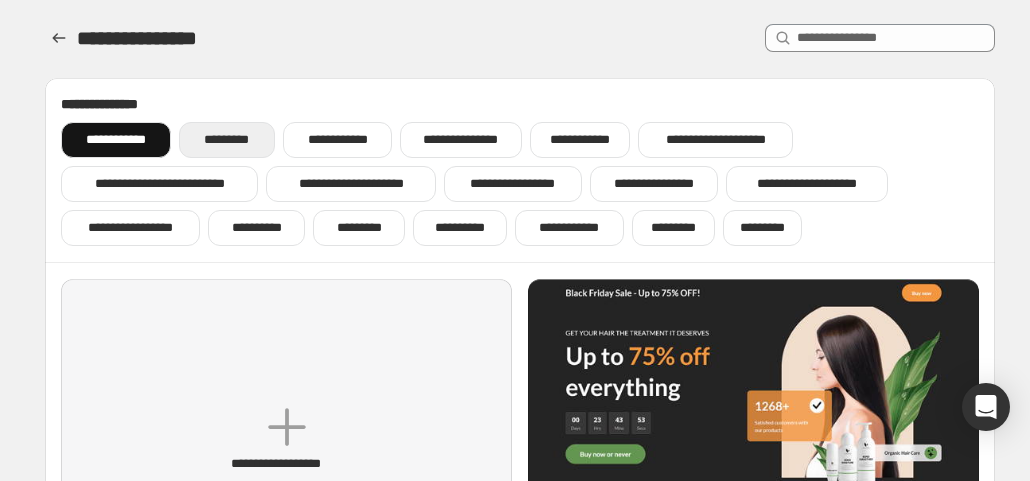 click on "*********" at bounding box center [227, 140] 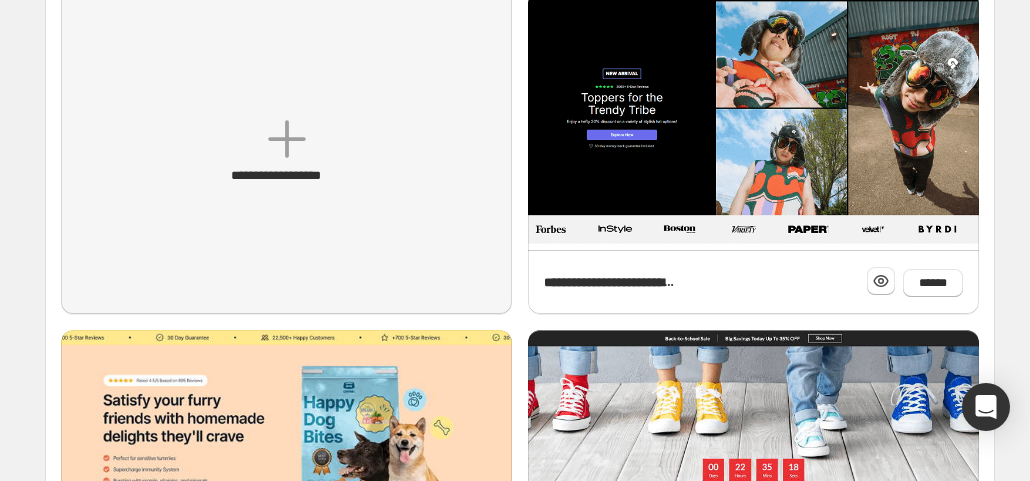 scroll, scrollTop: 296, scrollLeft: 0, axis: vertical 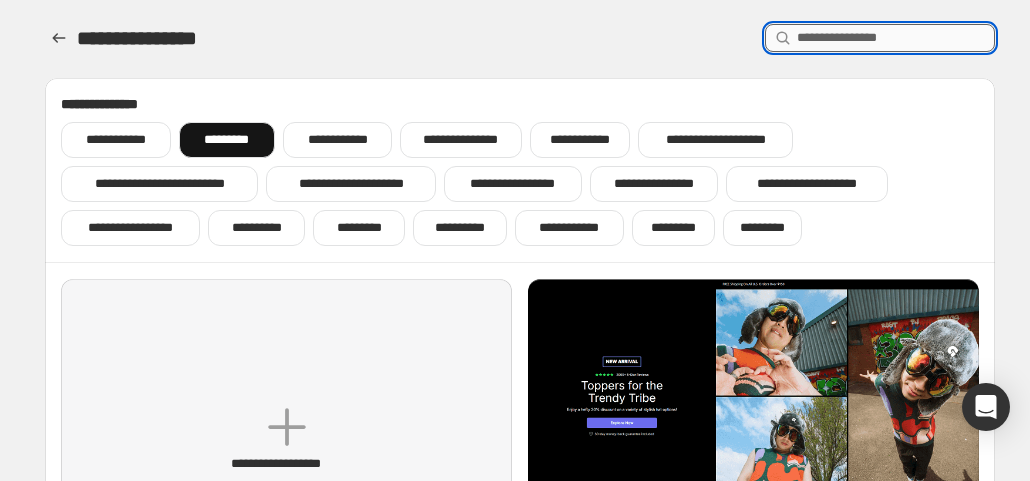 click at bounding box center (896, 38) 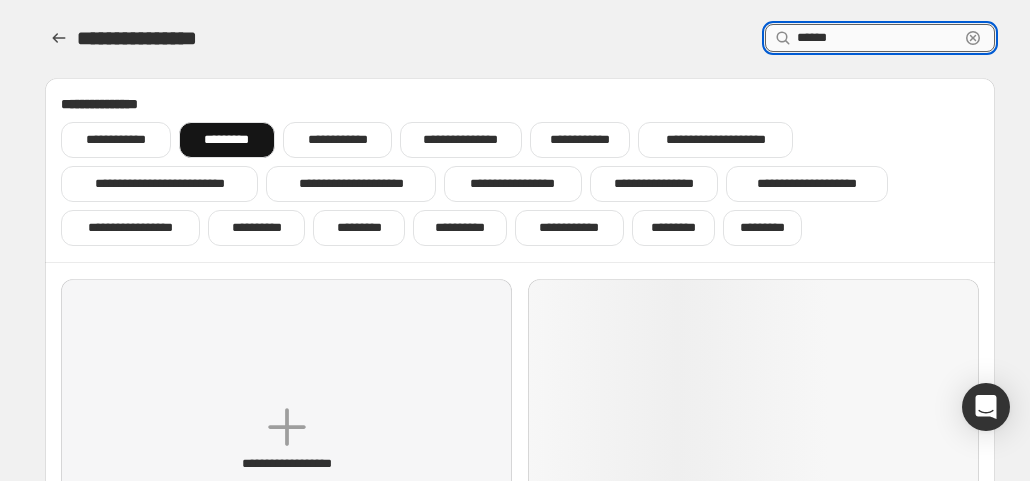 type on "******" 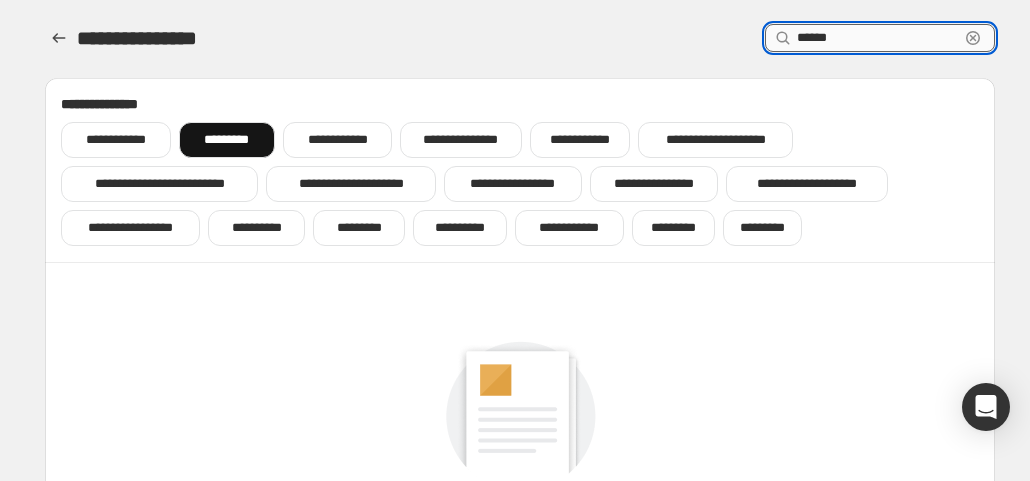 click on "******" at bounding box center (878, 38) 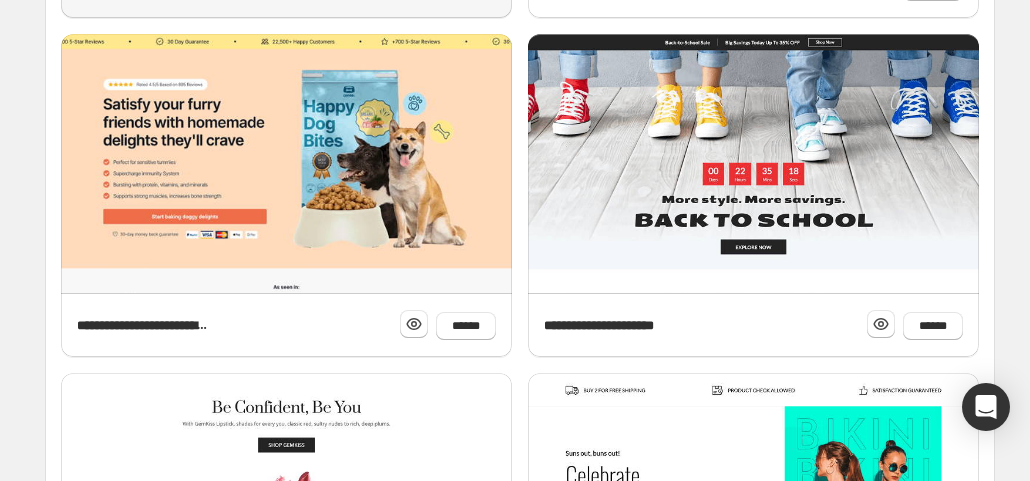 scroll, scrollTop: 592, scrollLeft: 0, axis: vertical 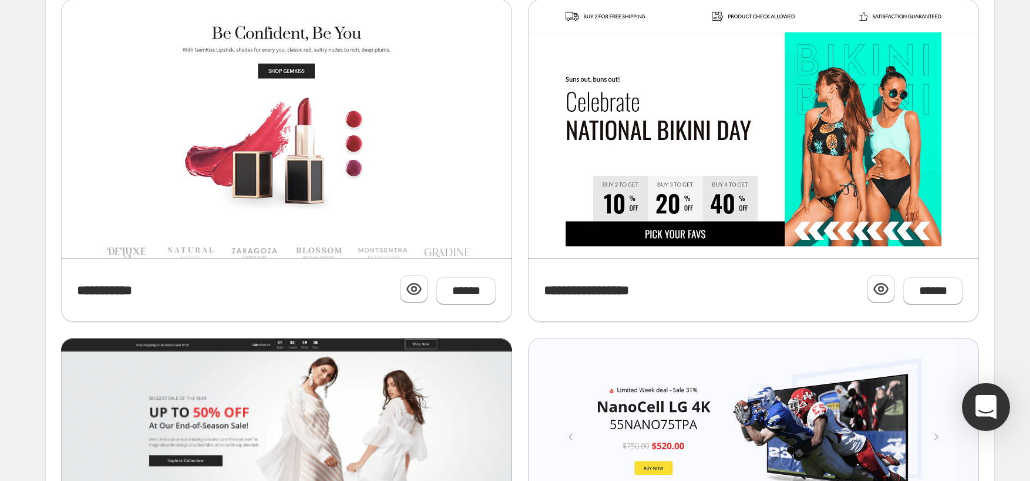 type 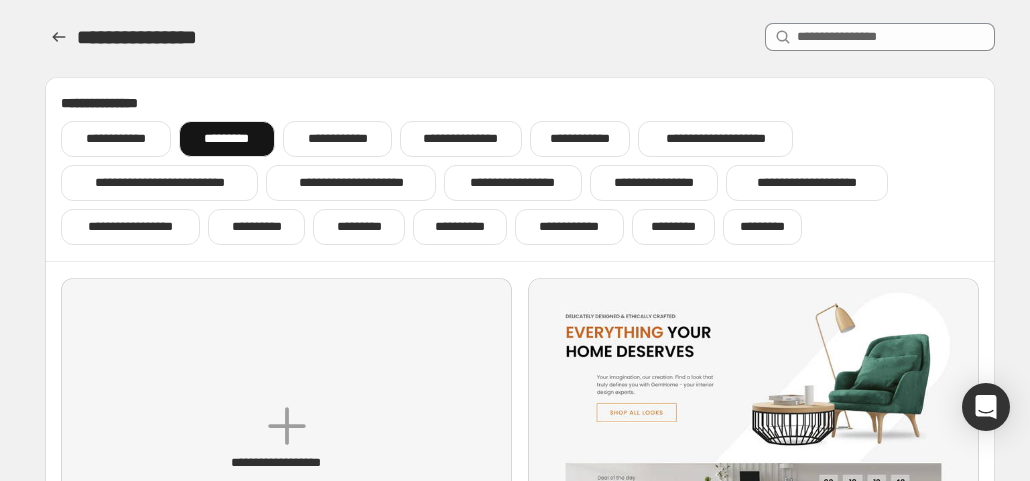 scroll, scrollTop: 0, scrollLeft: 0, axis: both 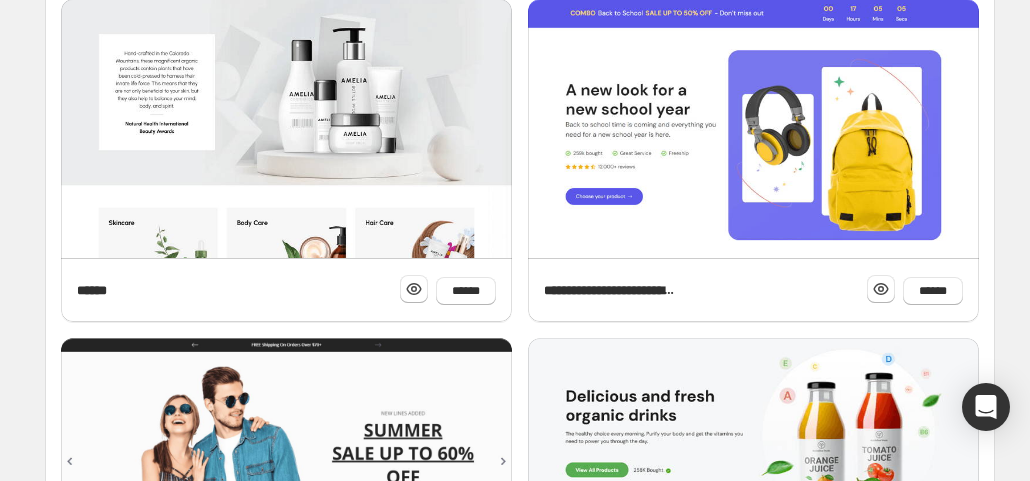 click 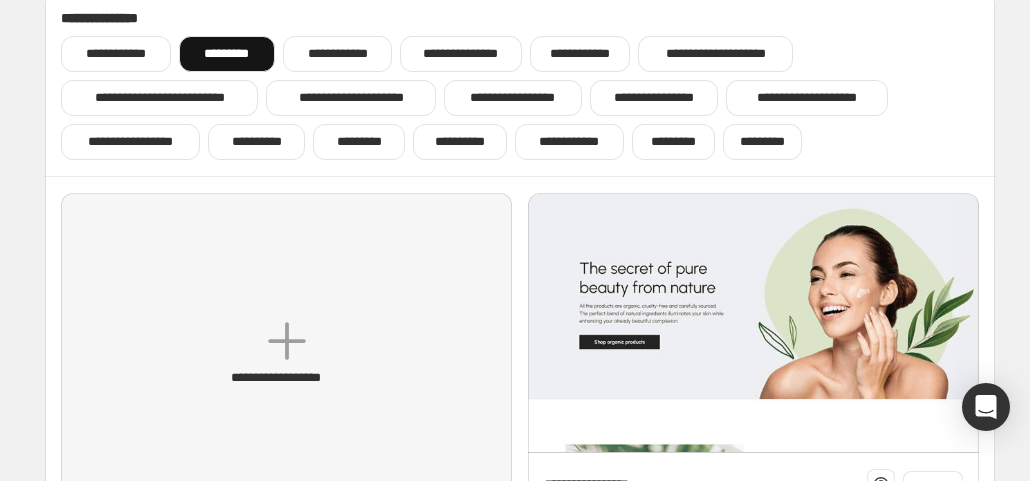 scroll, scrollTop: 0, scrollLeft: 0, axis: both 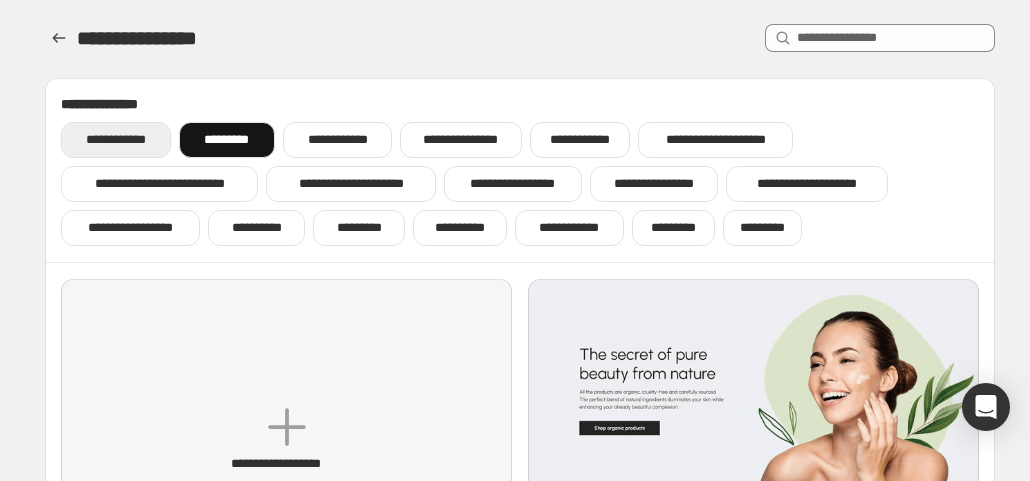 click on "**********" at bounding box center [116, 140] 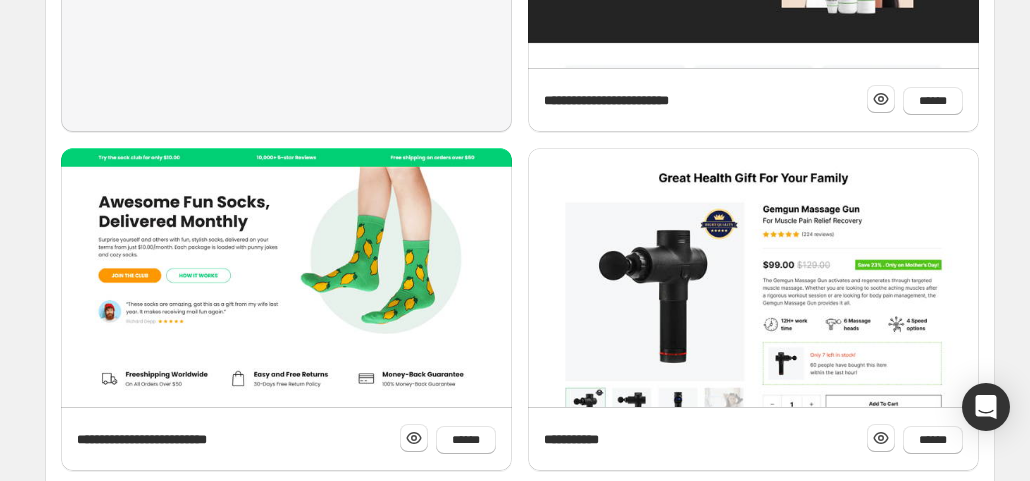 scroll, scrollTop: 473, scrollLeft: 0, axis: vertical 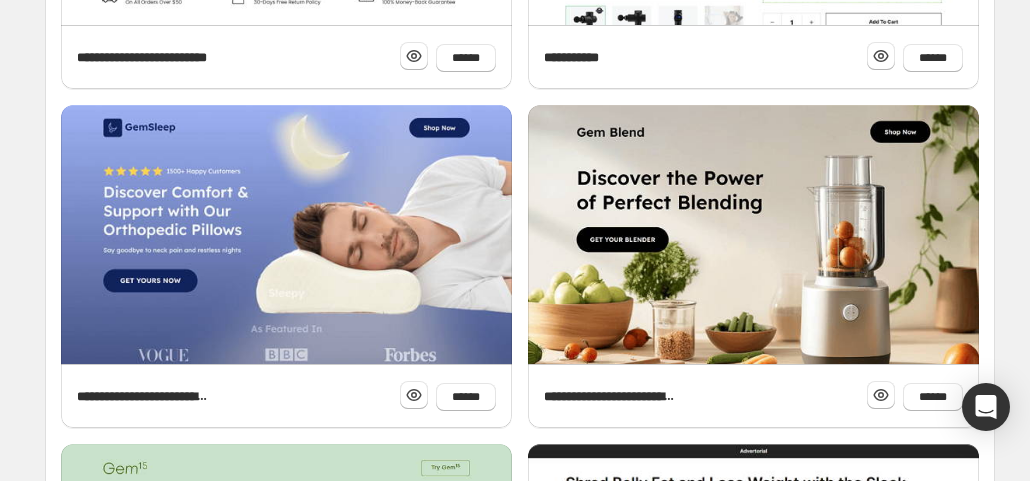 click 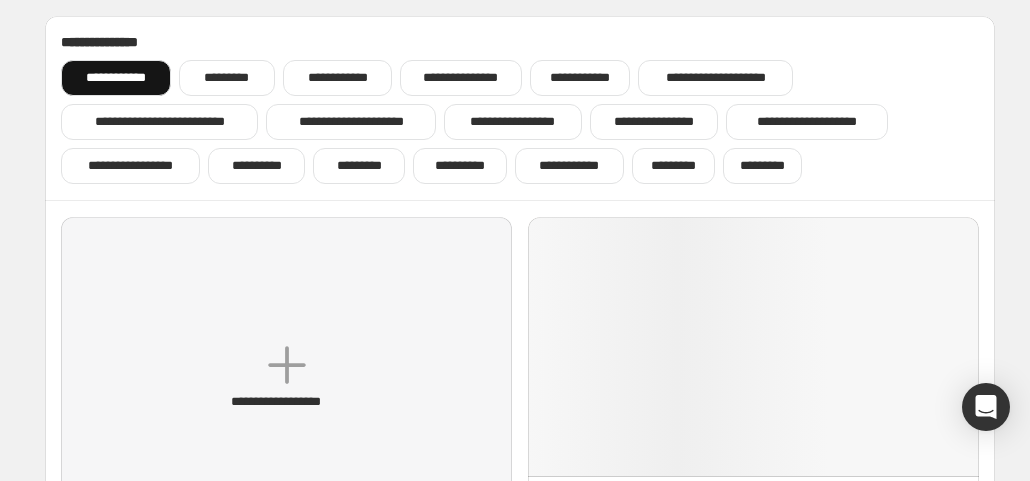 scroll, scrollTop: 0, scrollLeft: 0, axis: both 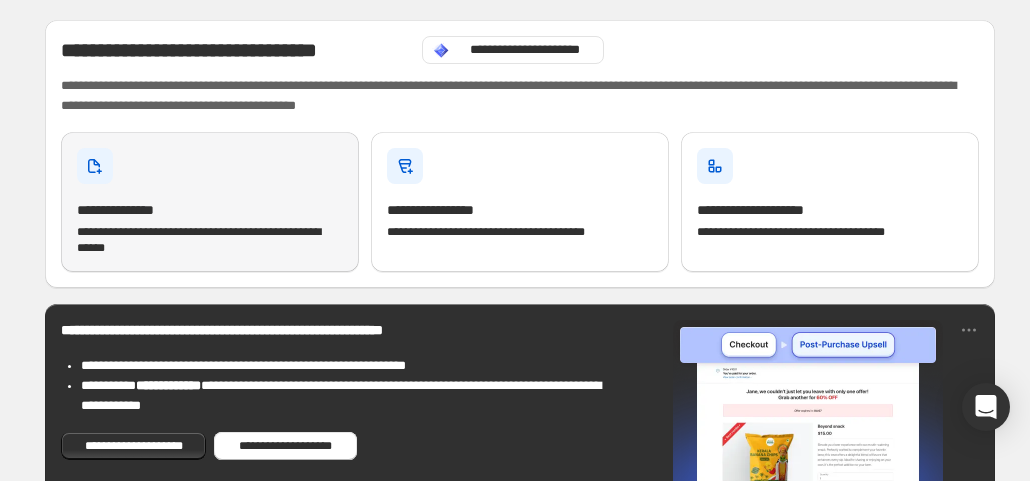 click on "**********" at bounding box center [210, 202] 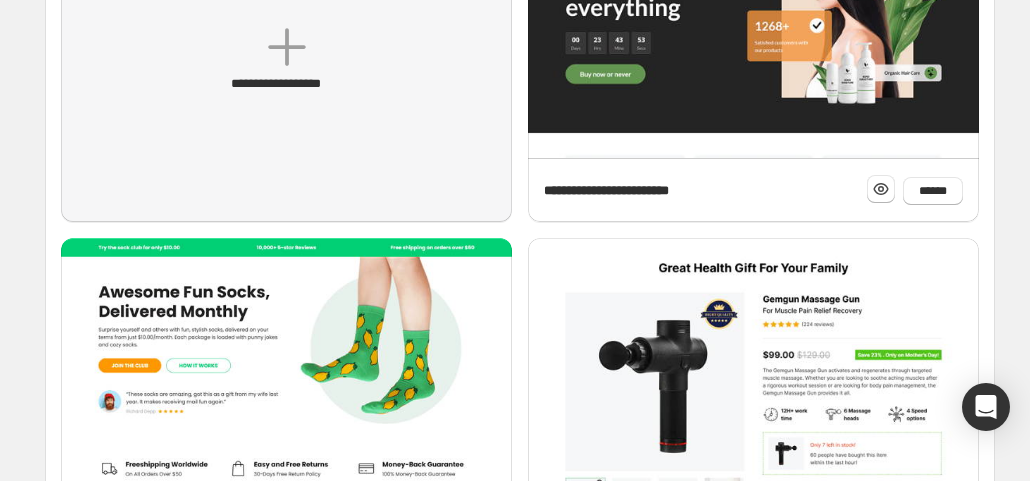 scroll, scrollTop: 431, scrollLeft: 0, axis: vertical 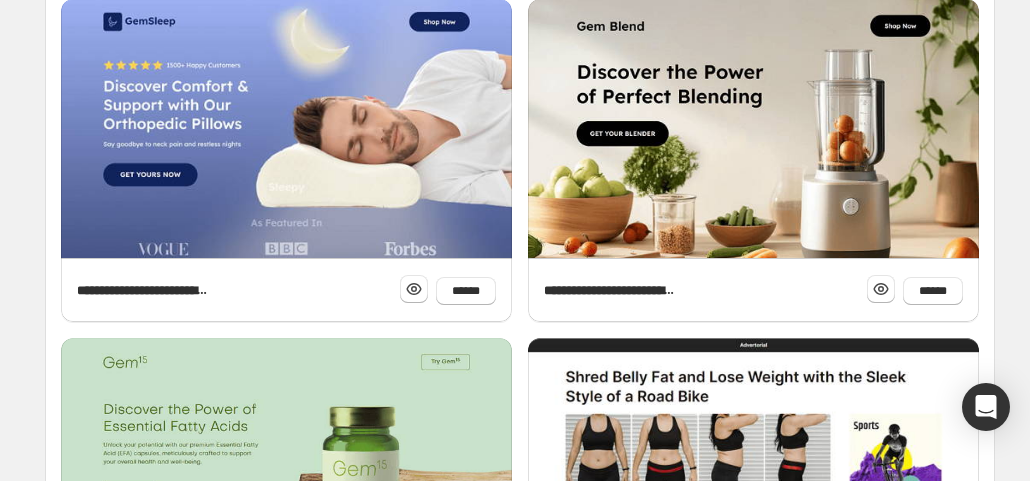 click 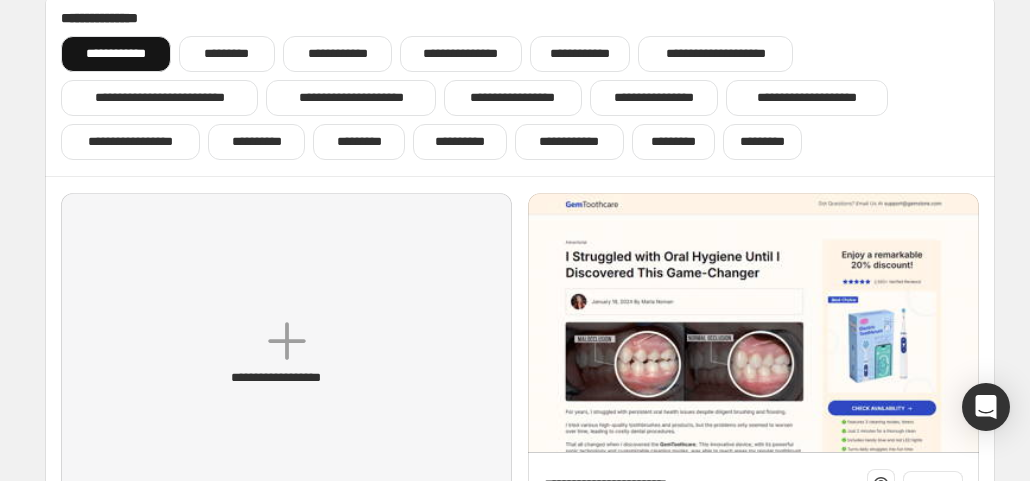 scroll, scrollTop: 0, scrollLeft: 0, axis: both 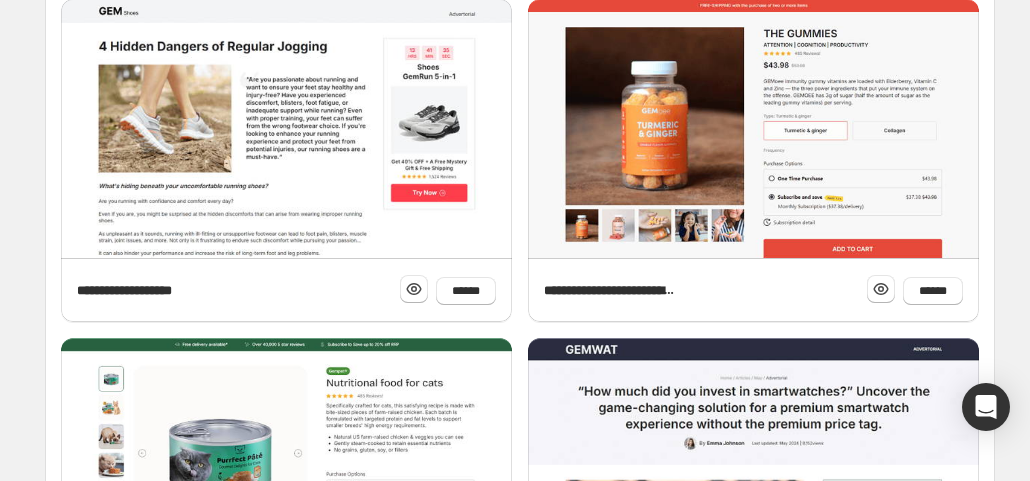 click 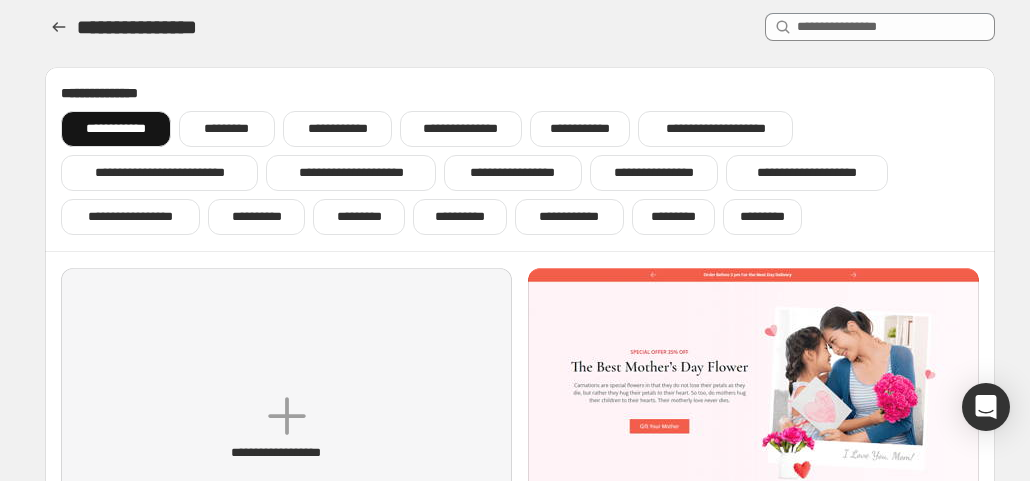 scroll, scrollTop: 0, scrollLeft: 0, axis: both 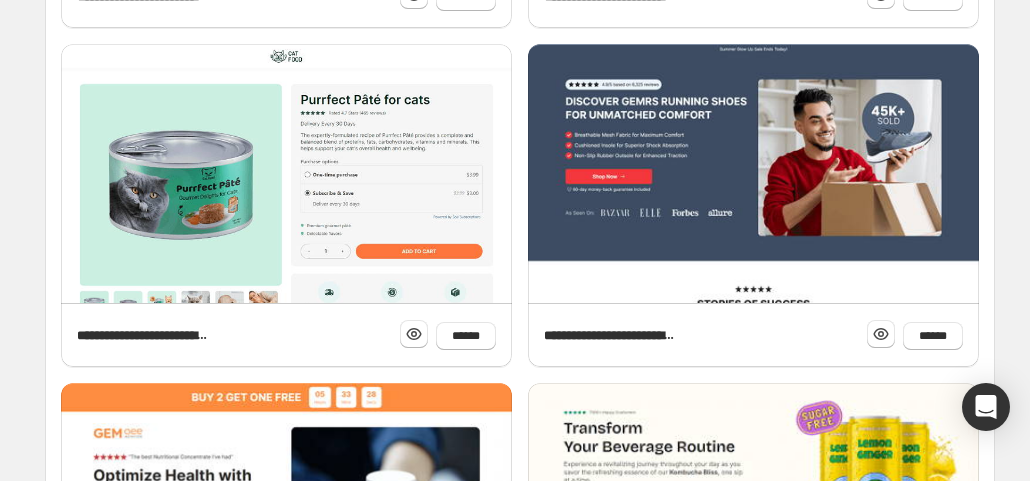 click on "**********" at bounding box center (286, 1013) 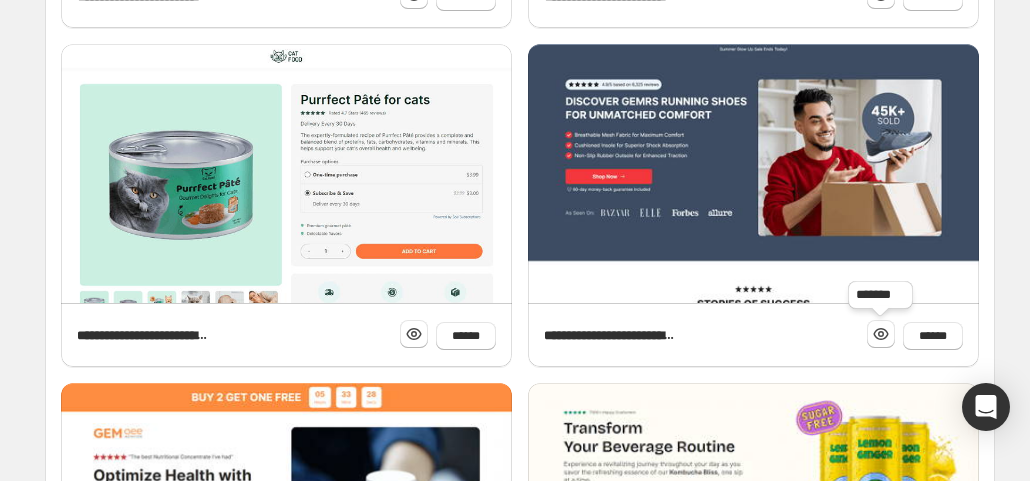 click 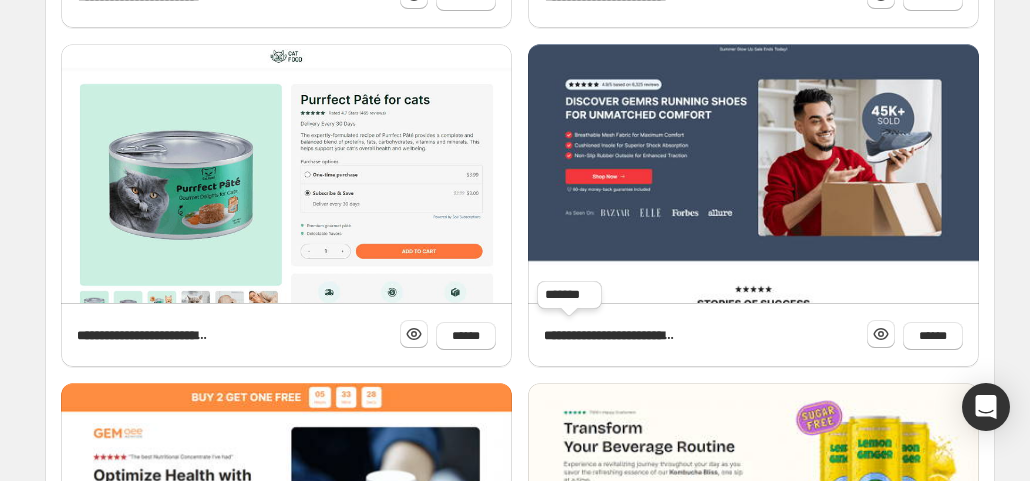 click 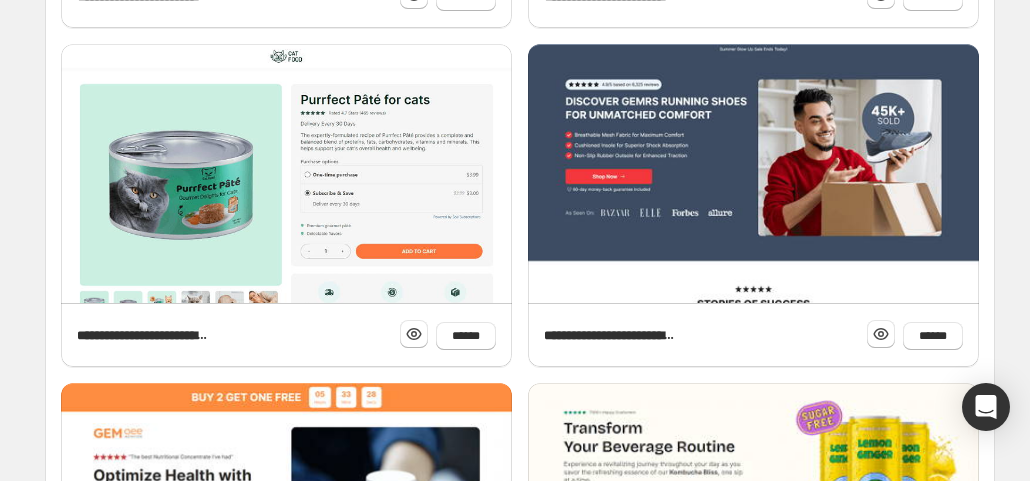 click 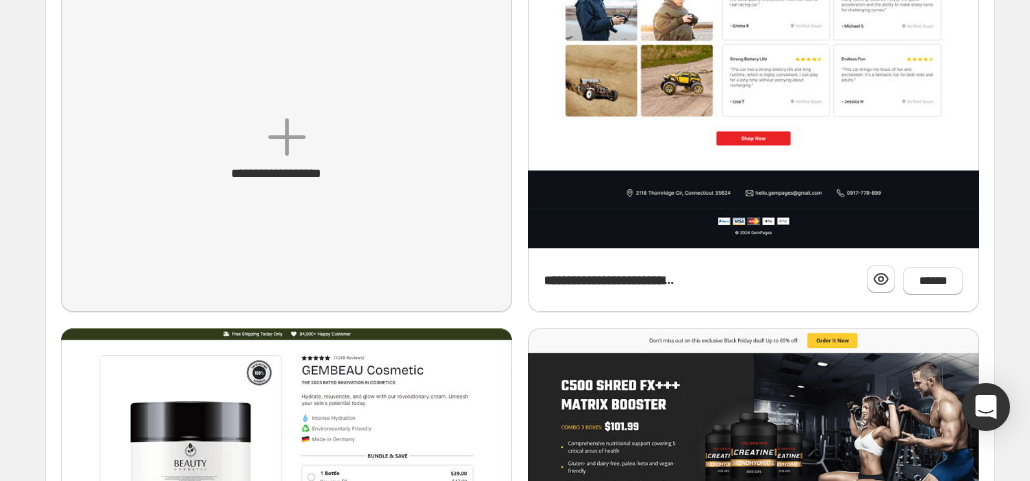 scroll, scrollTop: 292, scrollLeft: 0, axis: vertical 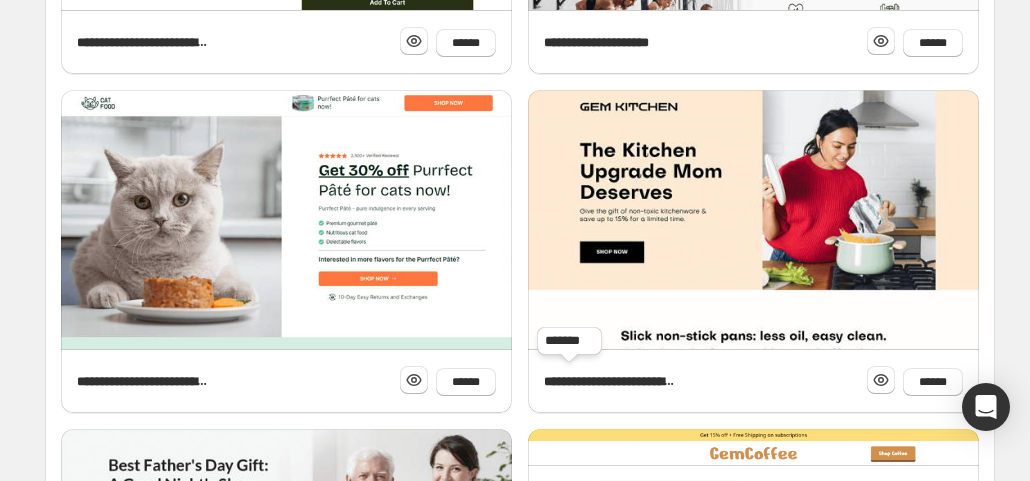 click 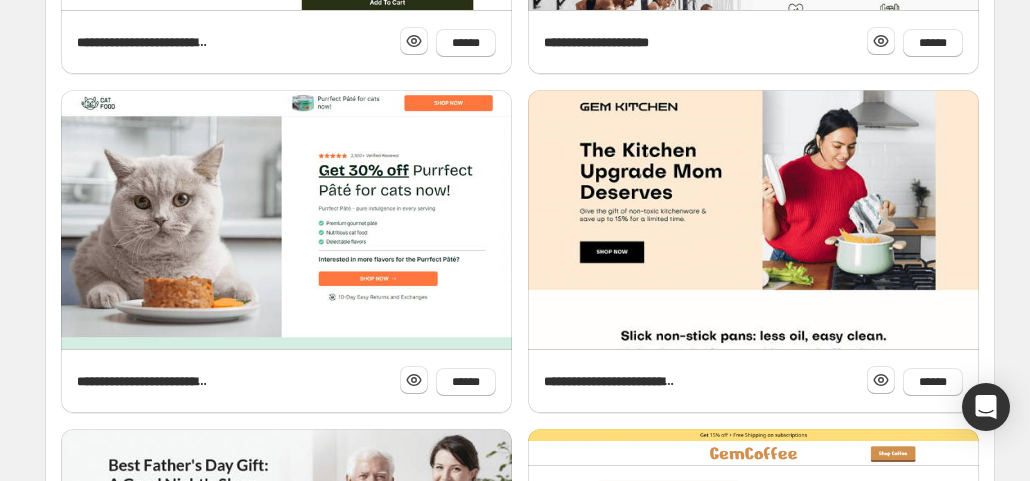 scroll, scrollTop: 958, scrollLeft: 0, axis: vertical 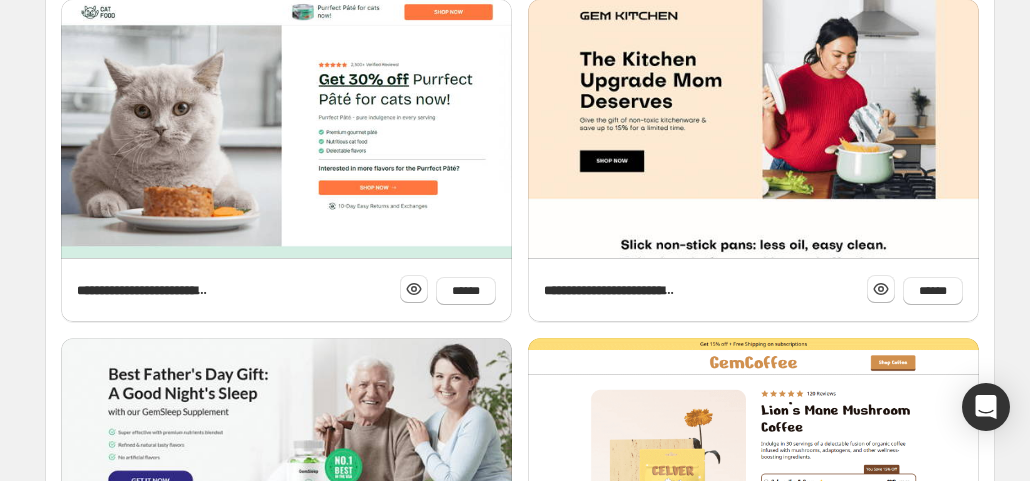 click at bounding box center [102, 1030] 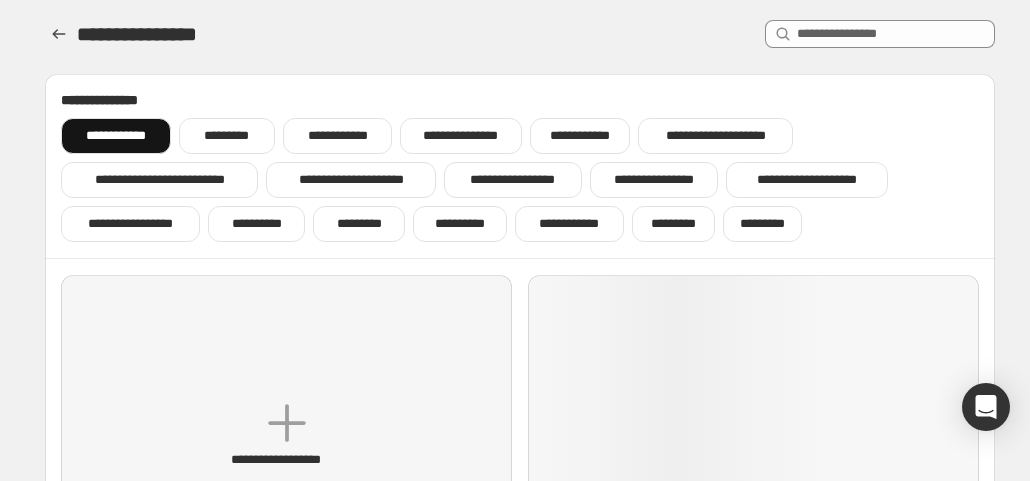 scroll, scrollTop: 0, scrollLeft: 0, axis: both 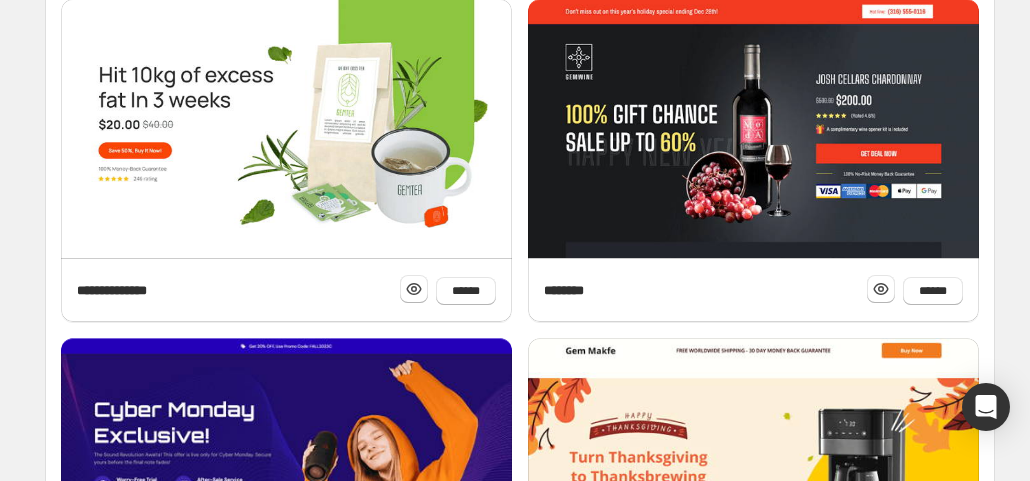 click on "**********" at bounding box center [520, 182] 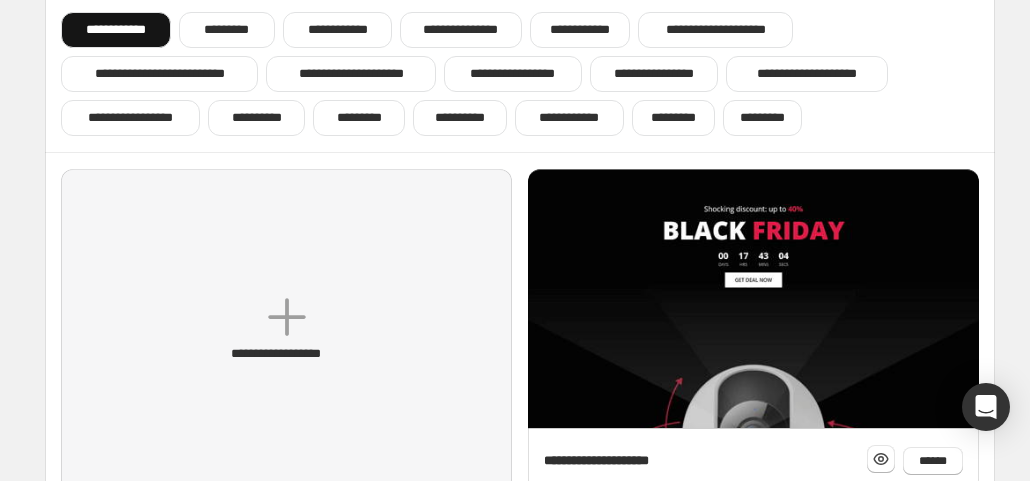 scroll, scrollTop: 0, scrollLeft: 0, axis: both 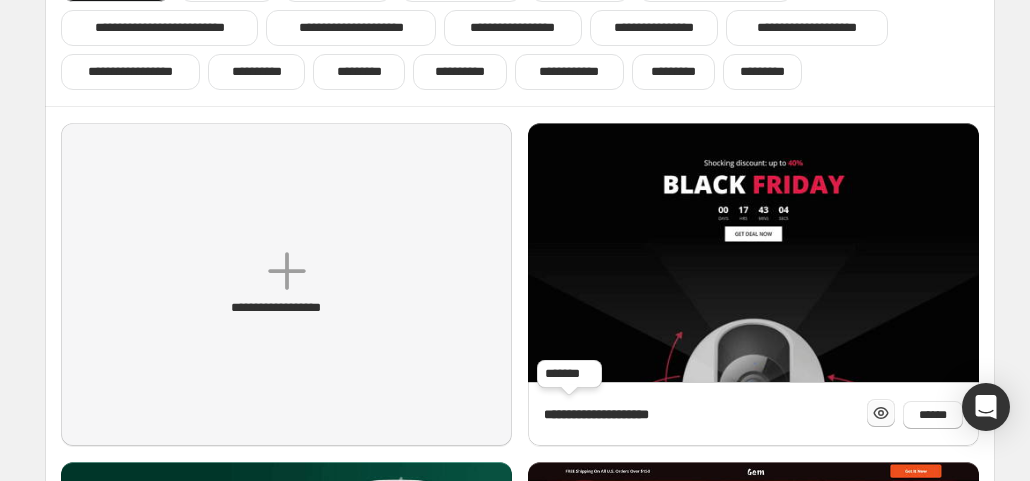 click 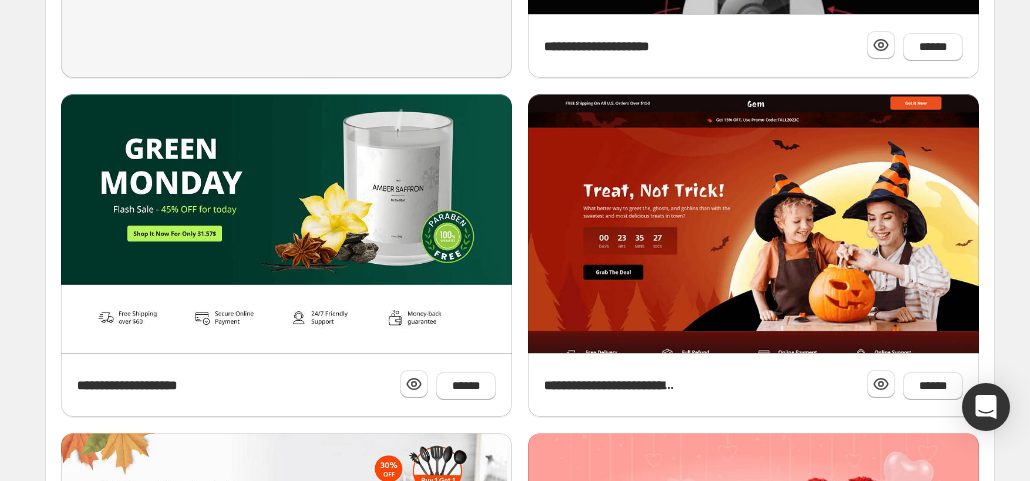 scroll, scrollTop: 539, scrollLeft: 0, axis: vertical 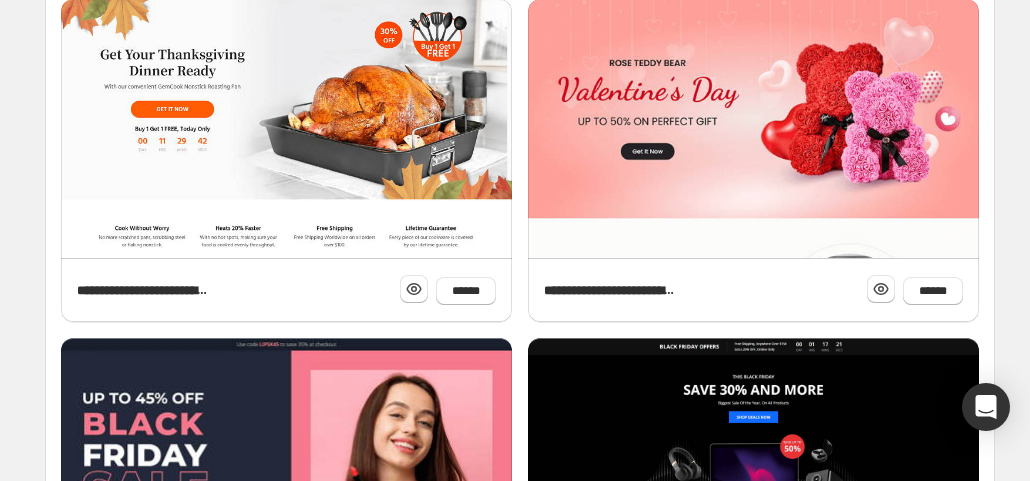 click 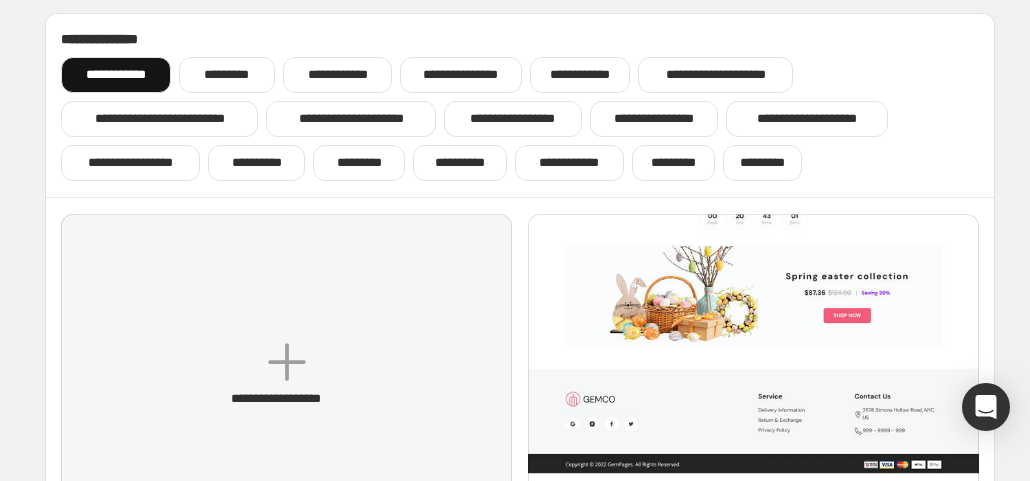 scroll, scrollTop: 0, scrollLeft: 0, axis: both 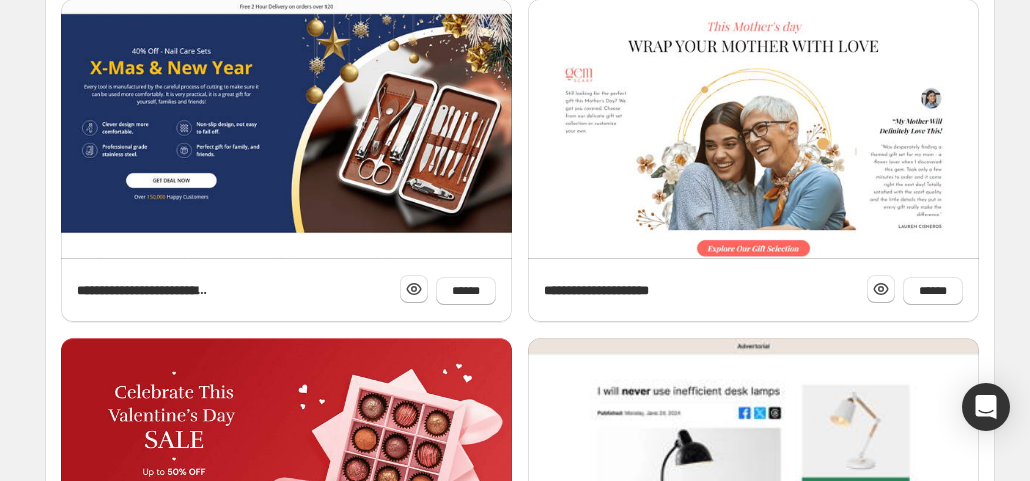 click 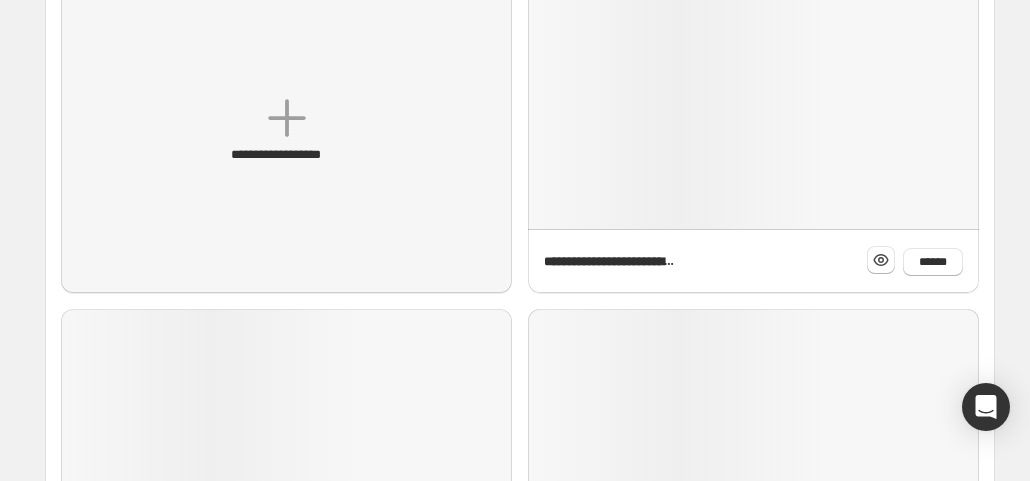 scroll, scrollTop: 0, scrollLeft: 0, axis: both 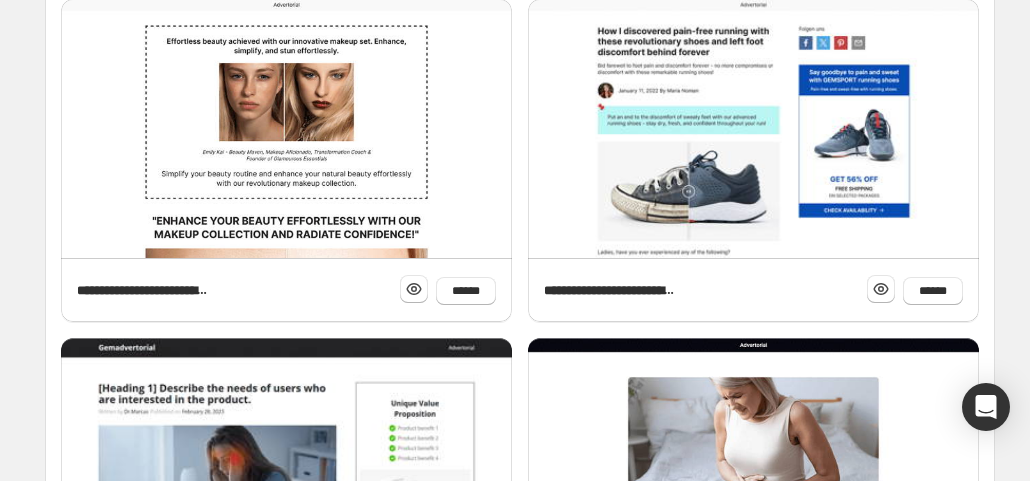 click 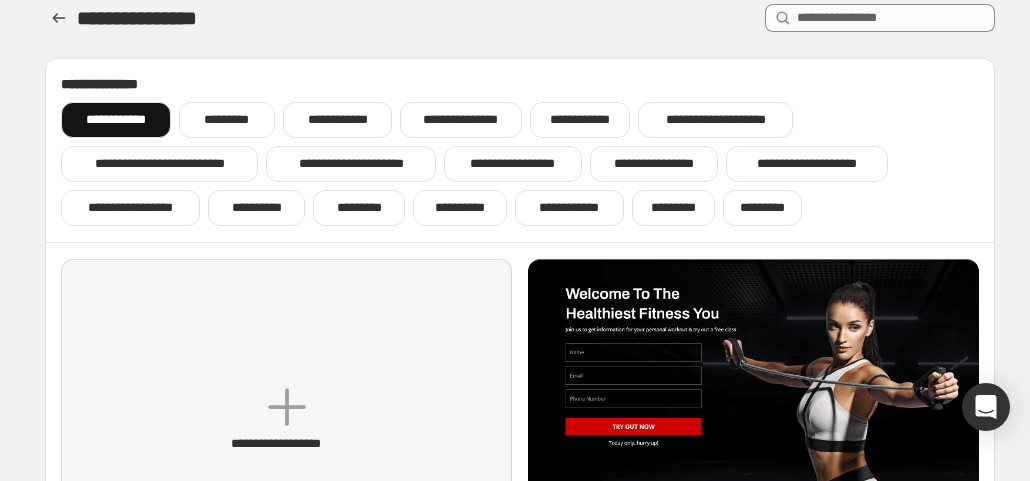 scroll, scrollTop: 0, scrollLeft: 0, axis: both 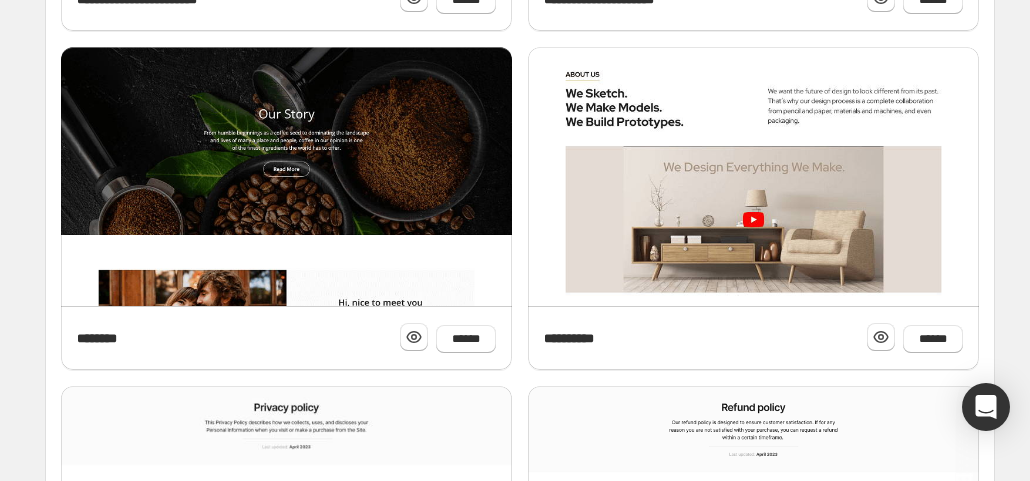 click at bounding box center [102, 1078] 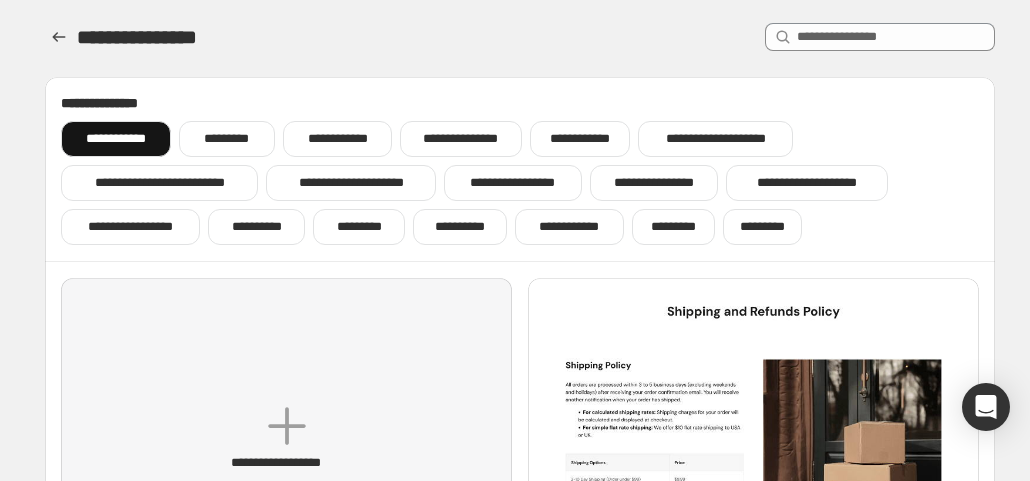 scroll, scrollTop: 0, scrollLeft: 0, axis: both 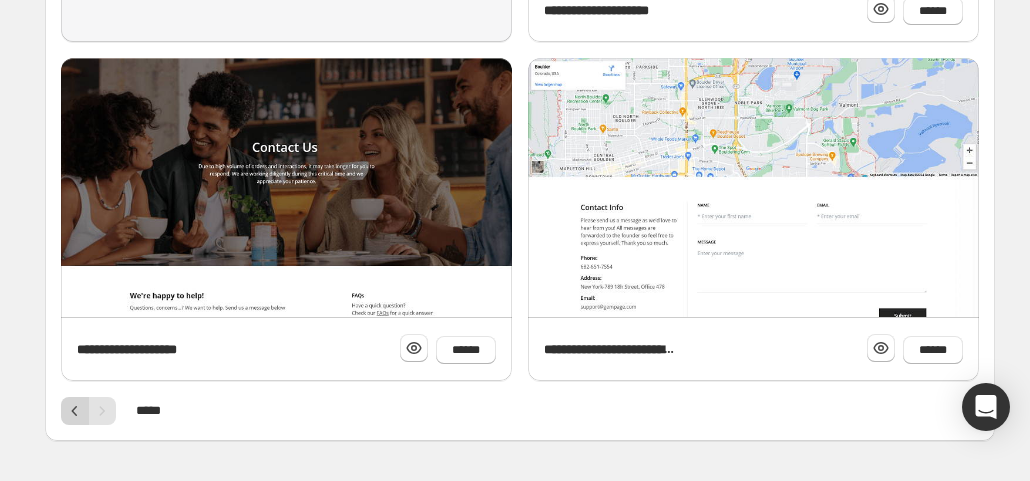 click 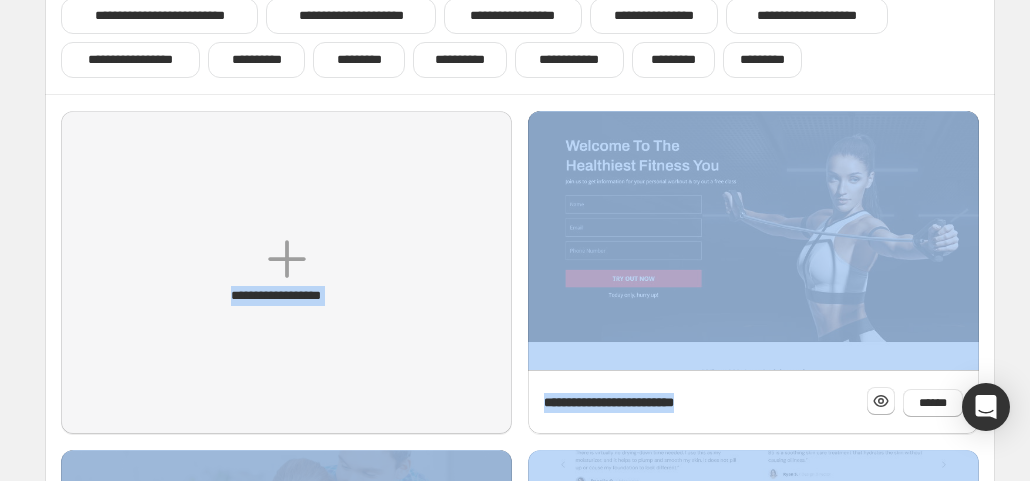 click on "**********" at bounding box center [520, 950] 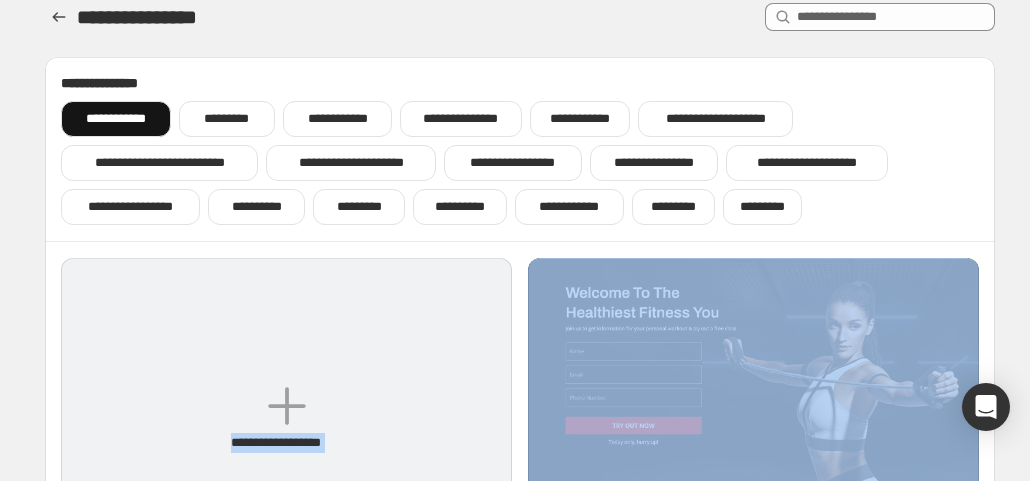 scroll, scrollTop: 0, scrollLeft: 0, axis: both 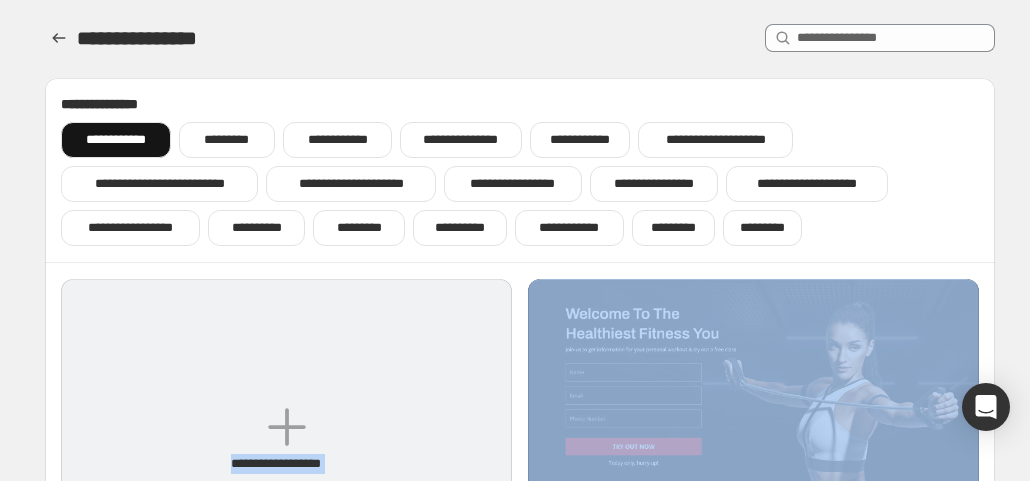 click on "**********" at bounding box center [286, 440] 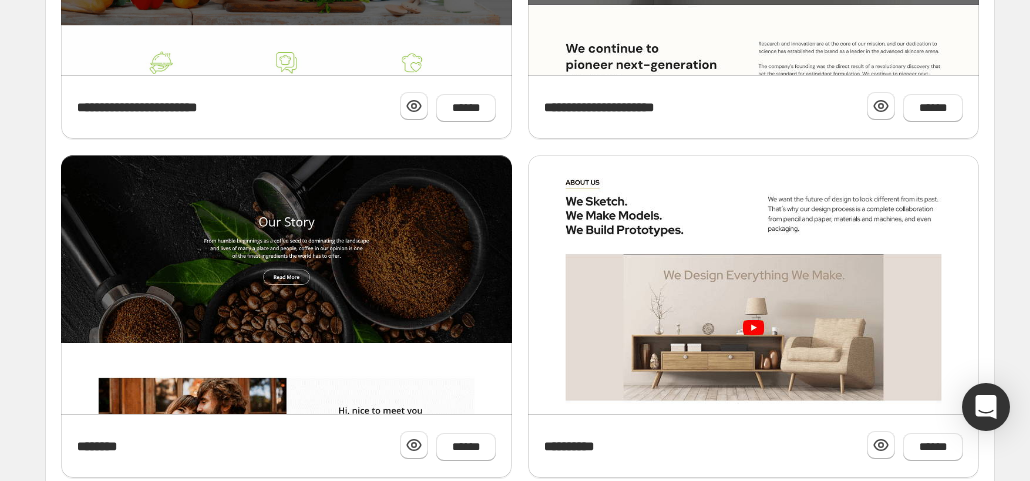 scroll, scrollTop: 958, scrollLeft: 0, axis: vertical 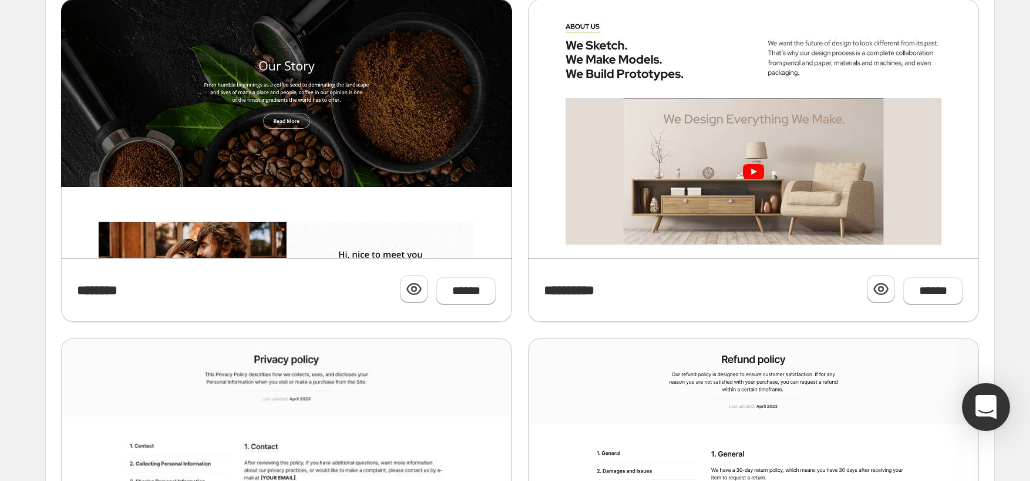 click 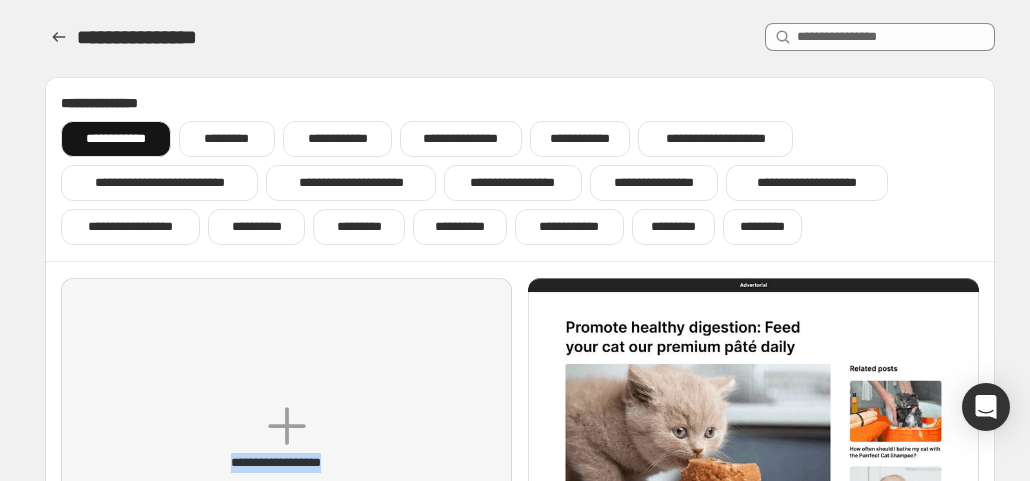 scroll, scrollTop: 0, scrollLeft: 0, axis: both 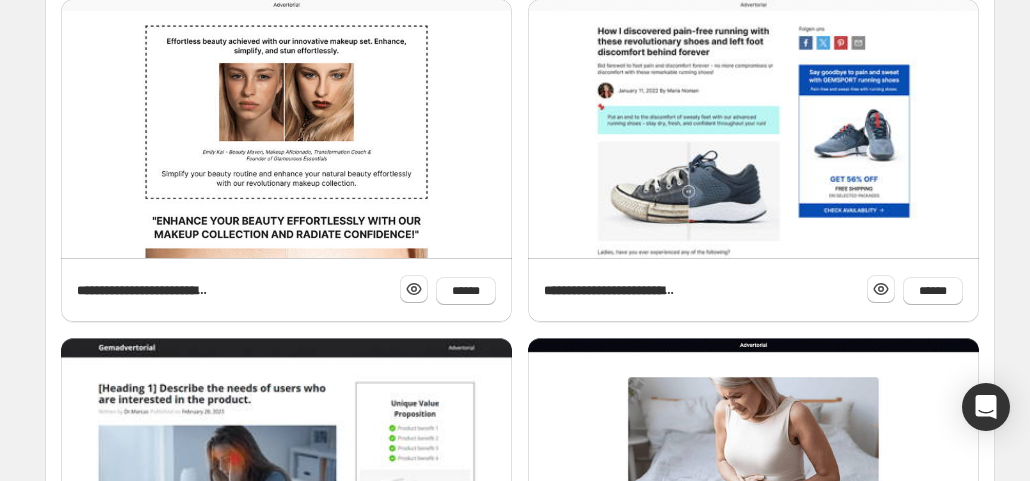 click 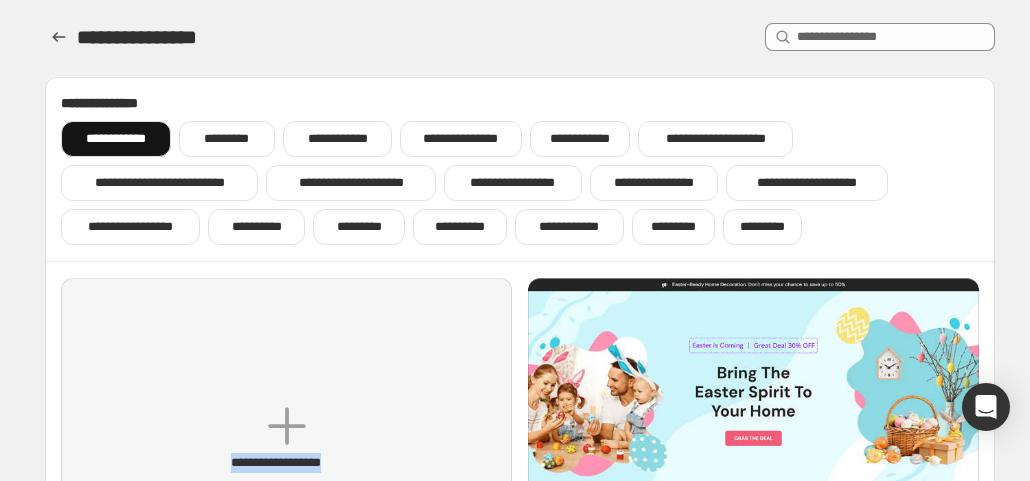 scroll, scrollTop: 0, scrollLeft: 0, axis: both 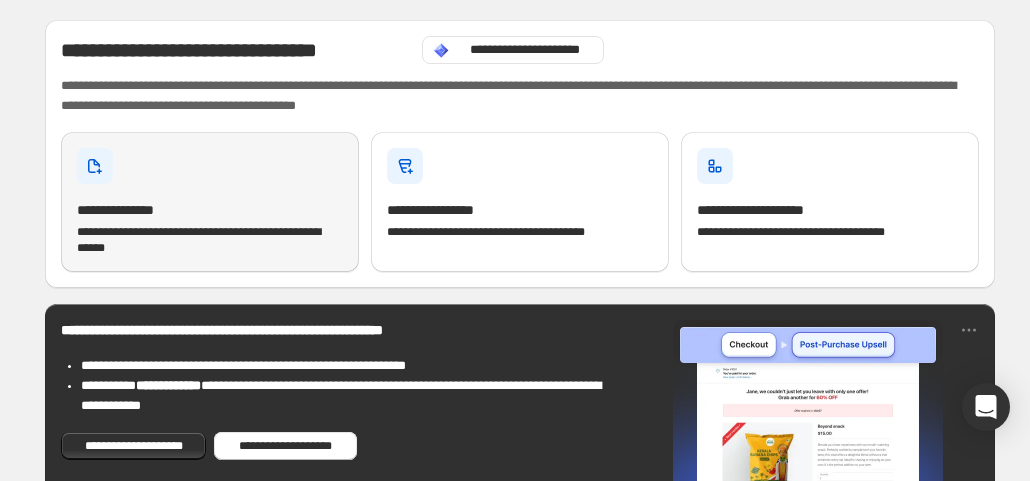 click on "**********" at bounding box center (134, 210) 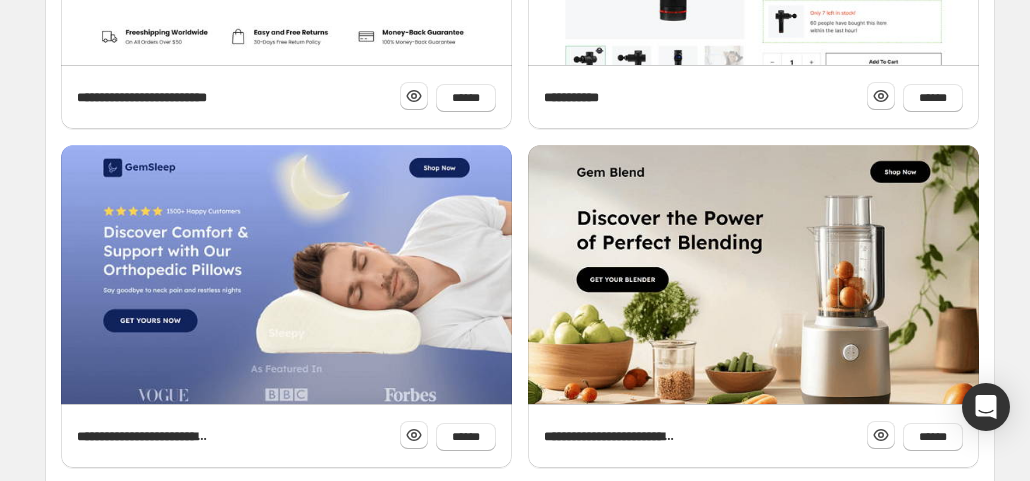 scroll, scrollTop: 863, scrollLeft: 0, axis: vertical 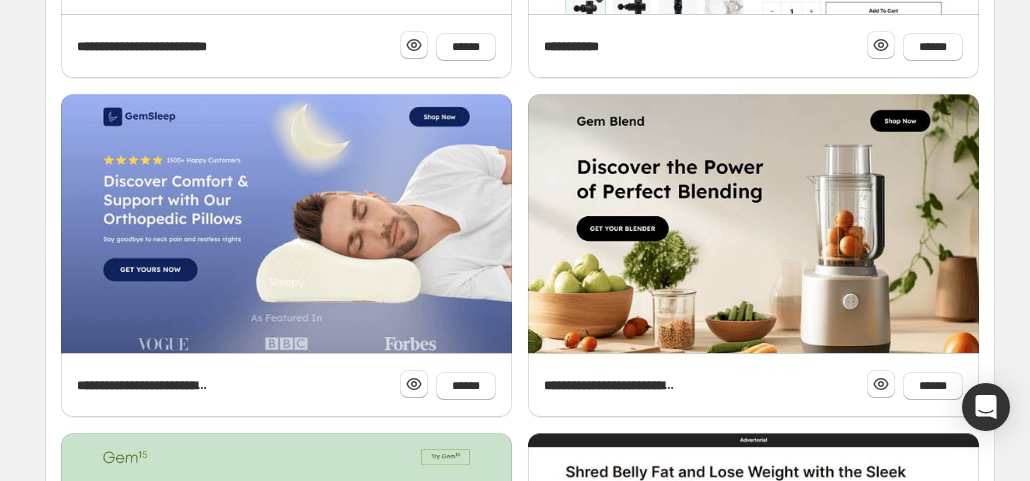 click 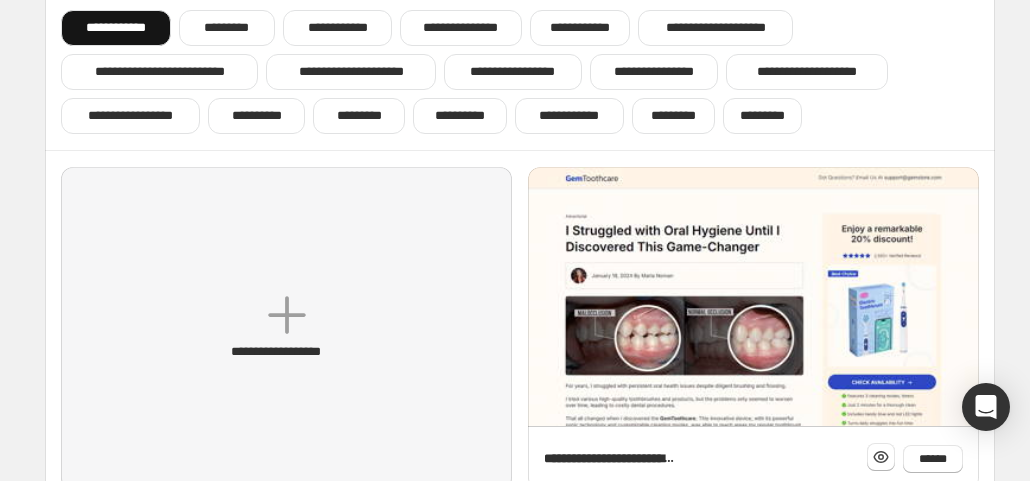 scroll, scrollTop: 0, scrollLeft: 0, axis: both 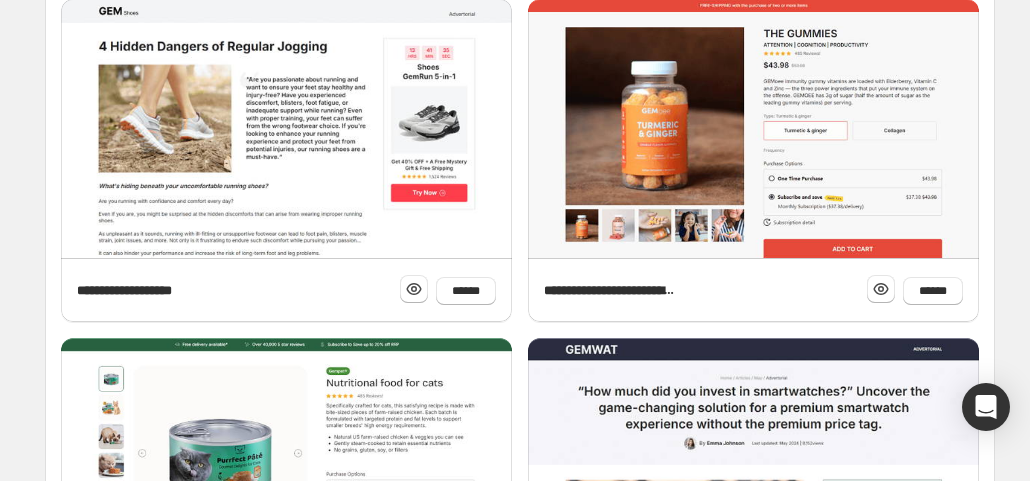 click 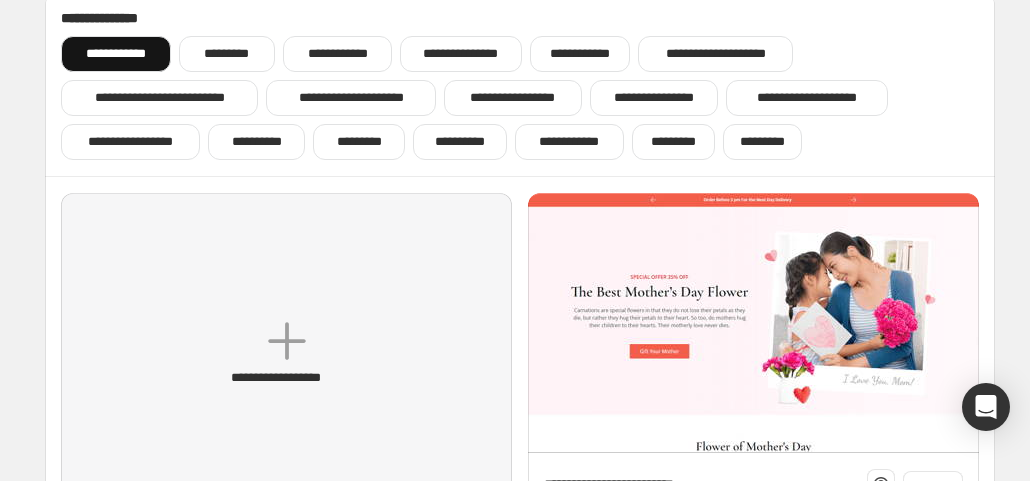 scroll, scrollTop: 0, scrollLeft: 0, axis: both 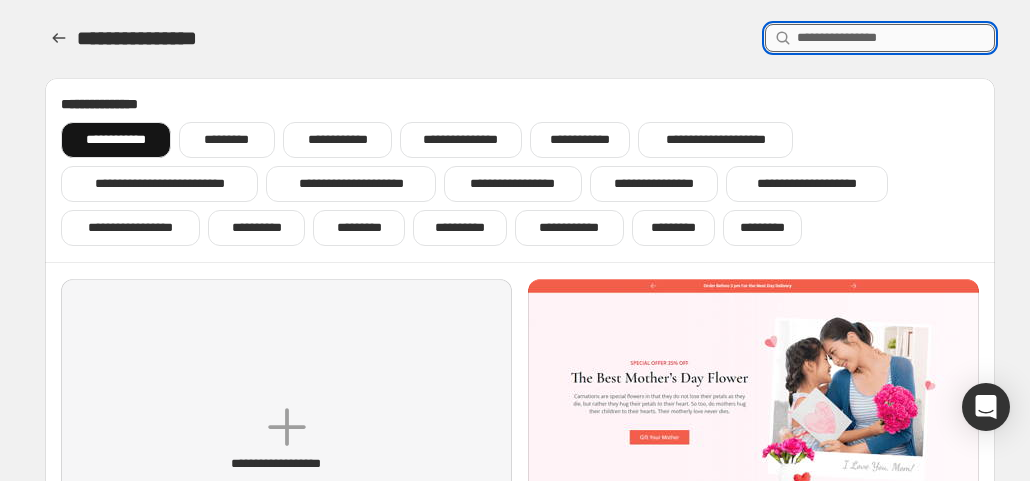 click at bounding box center (896, 38) 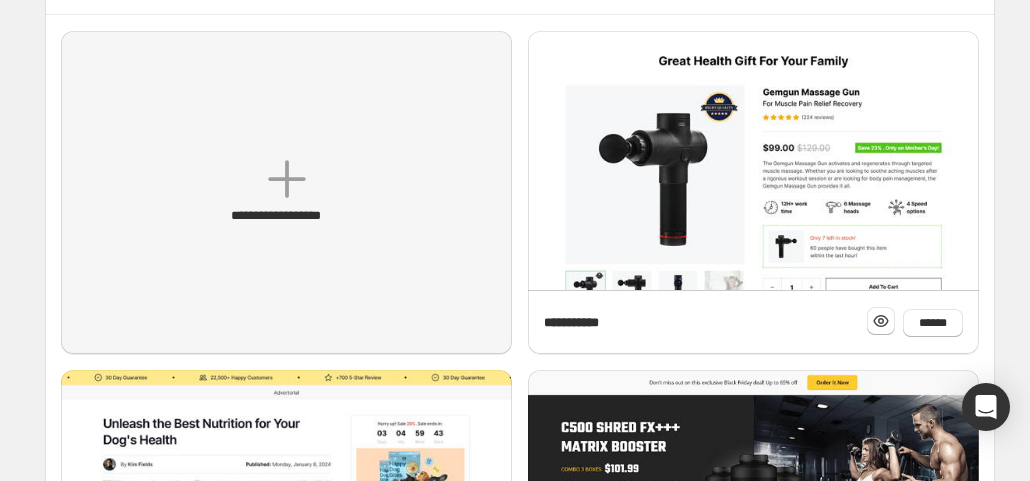 scroll, scrollTop: 250, scrollLeft: 0, axis: vertical 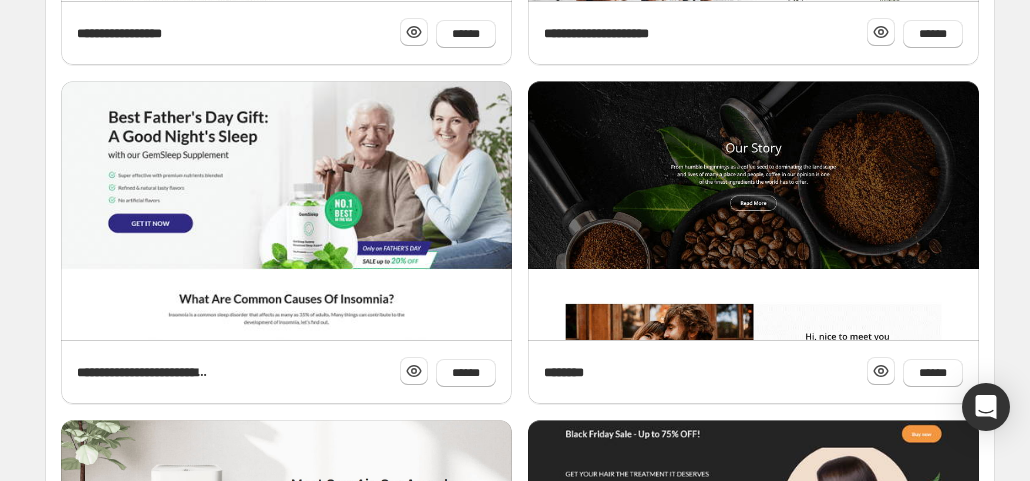 type on "*" 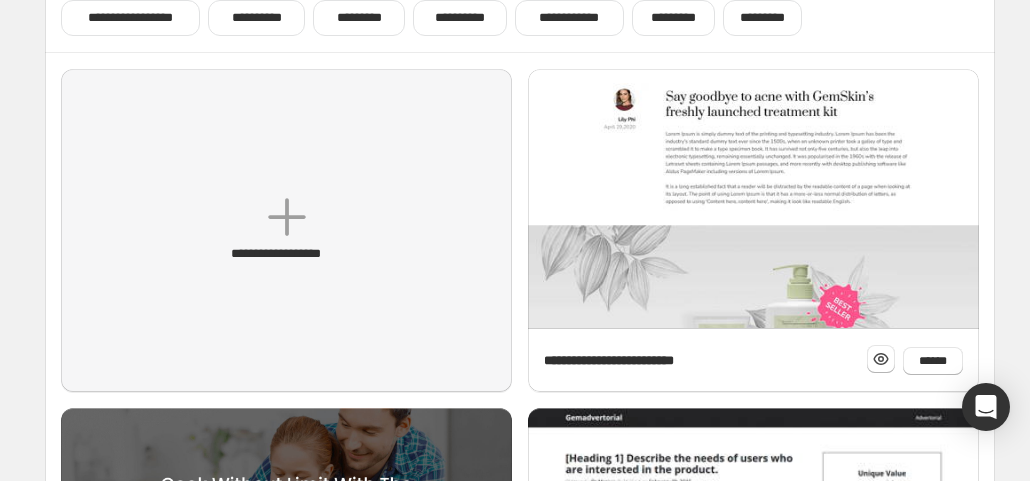 scroll, scrollTop: 0, scrollLeft: 0, axis: both 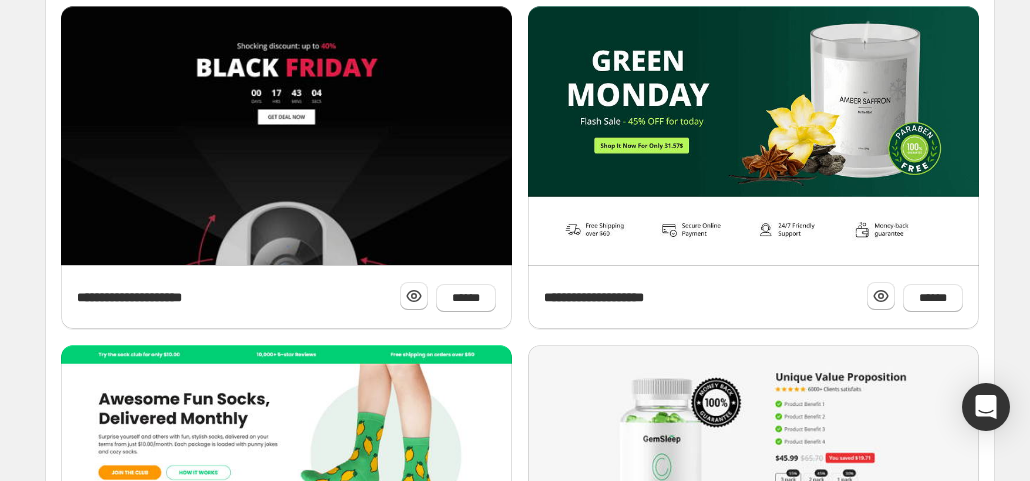 click 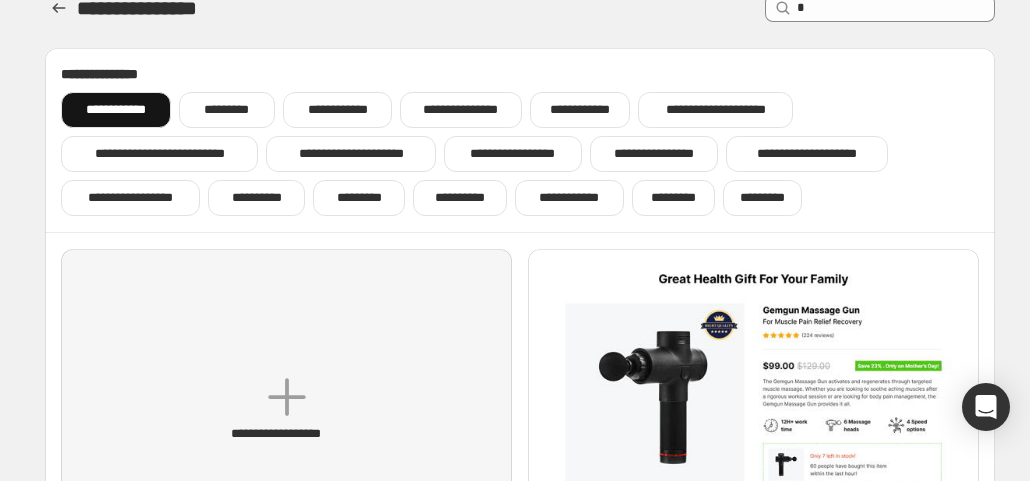 scroll, scrollTop: 0, scrollLeft: 0, axis: both 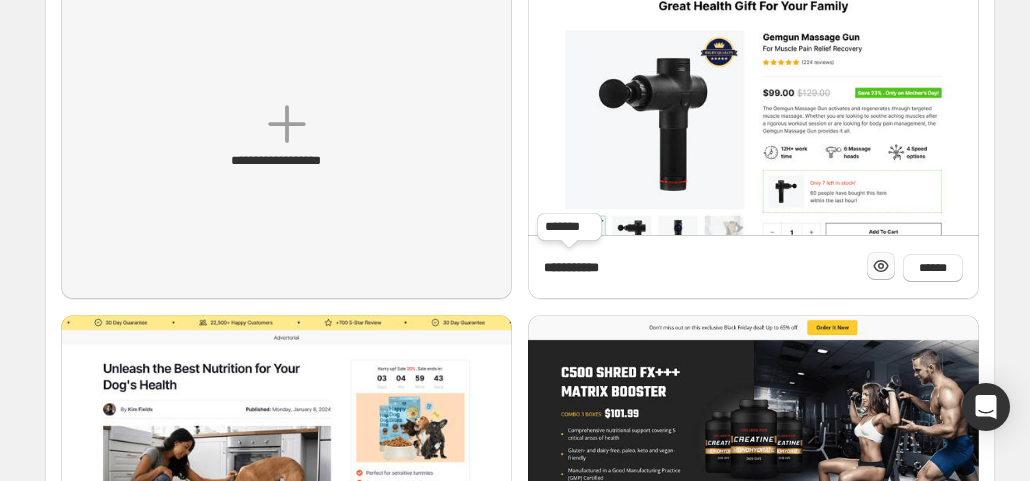 click 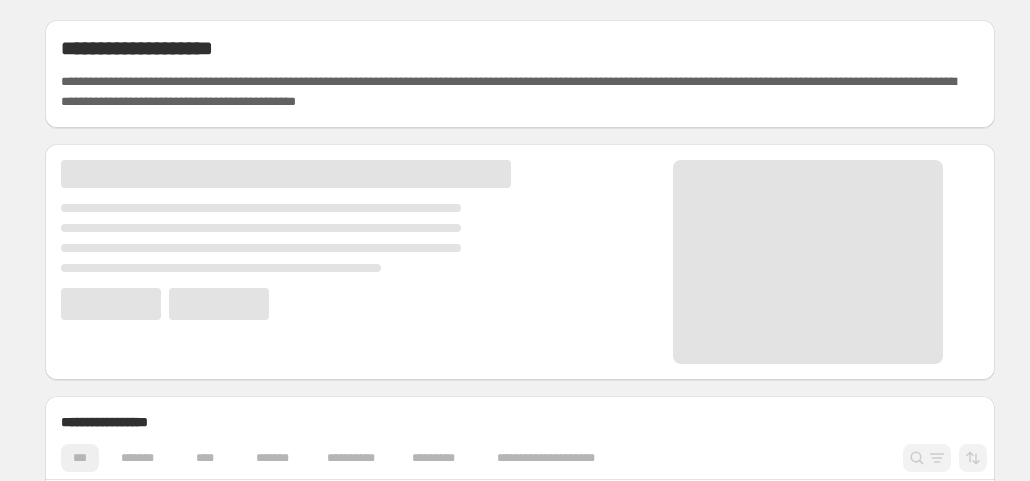 scroll, scrollTop: 0, scrollLeft: 0, axis: both 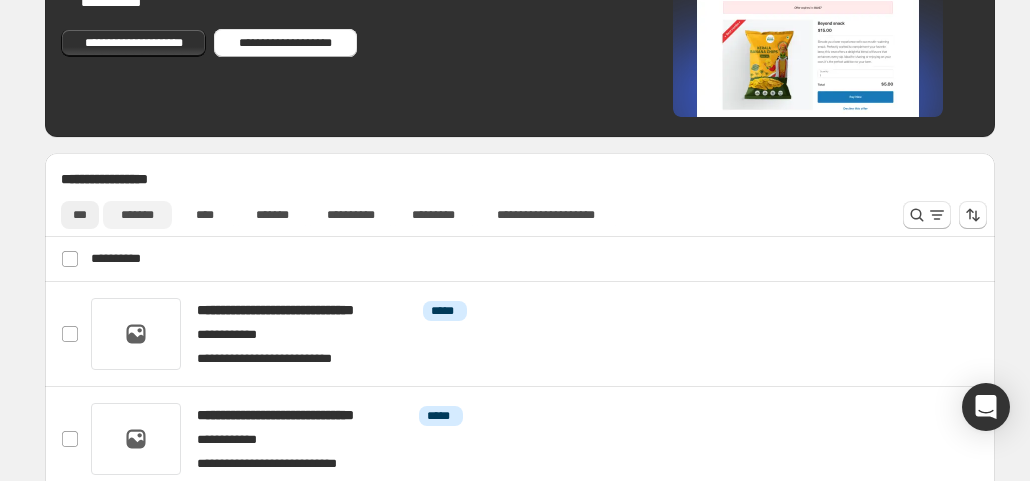 click on "*******" at bounding box center [137, 215] 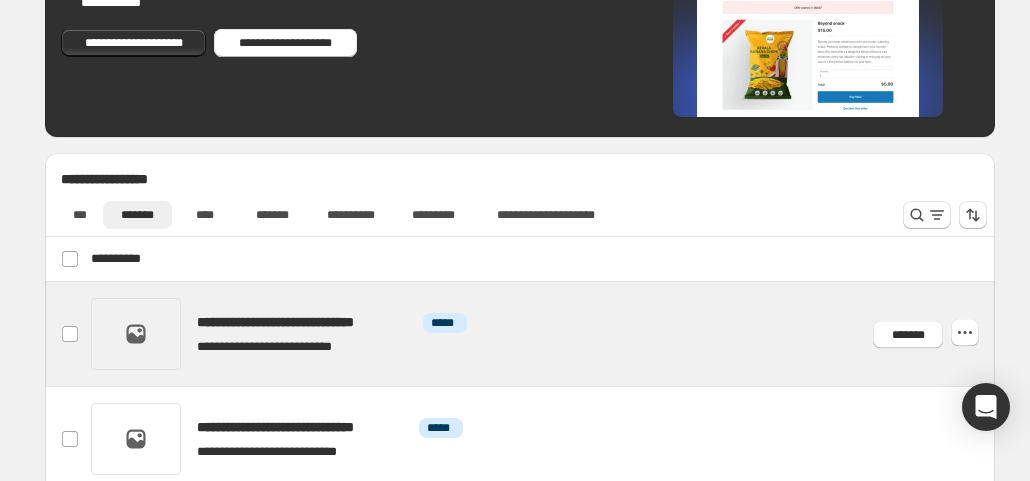 click at bounding box center (544, 334) 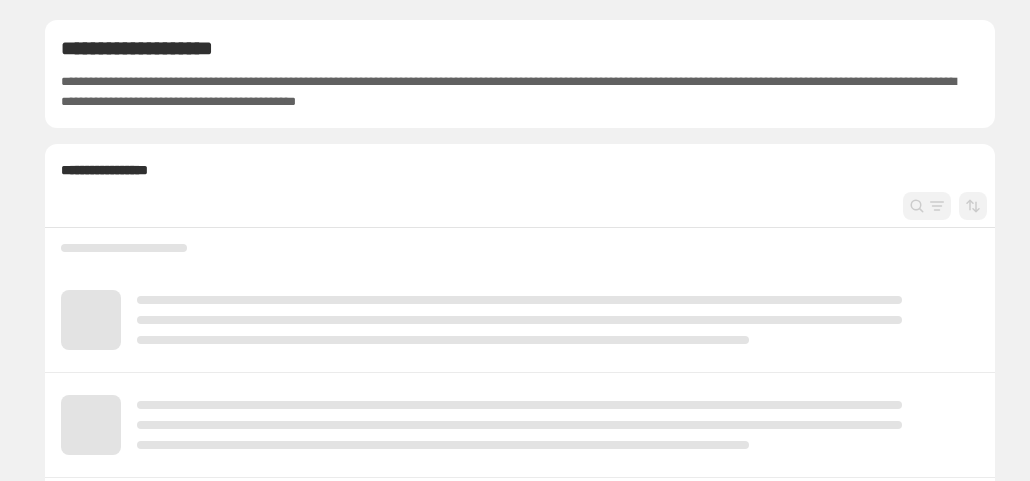 scroll, scrollTop: 0, scrollLeft: 0, axis: both 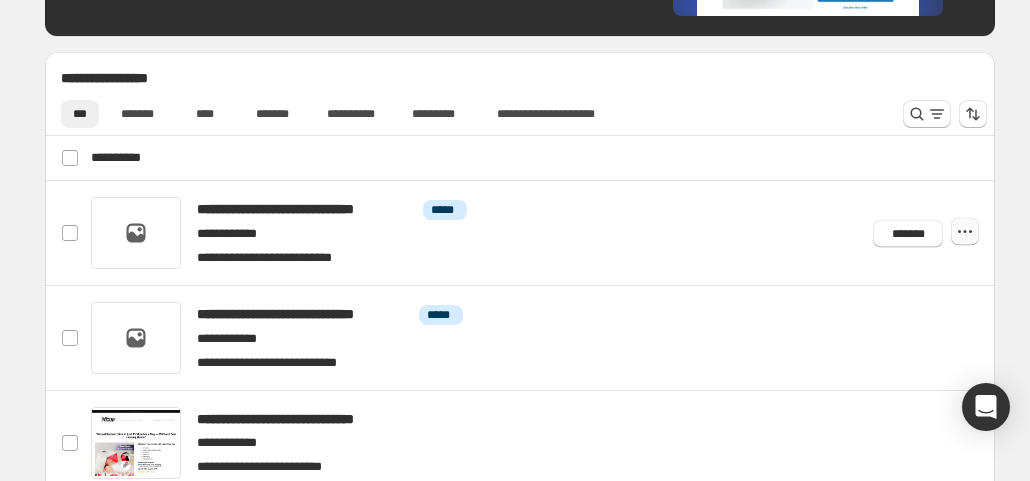 click 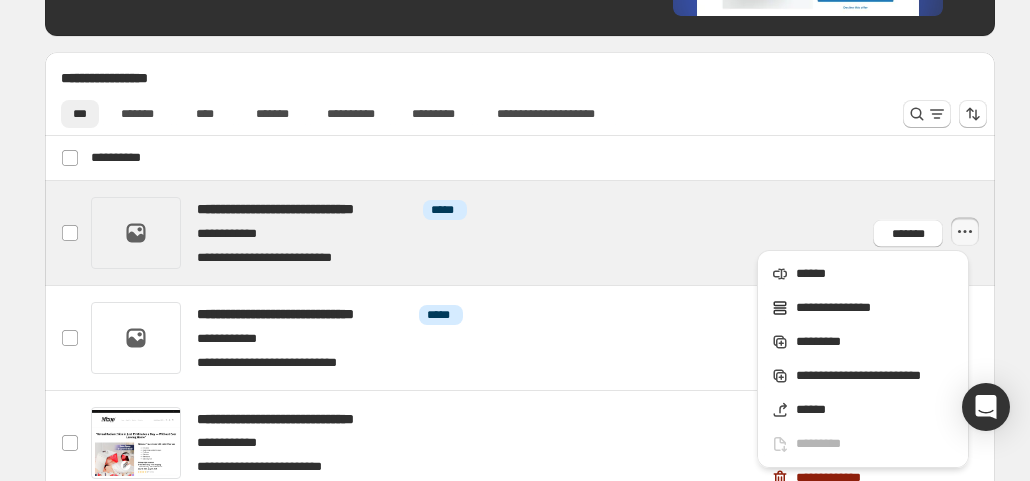 click at bounding box center [544, 233] 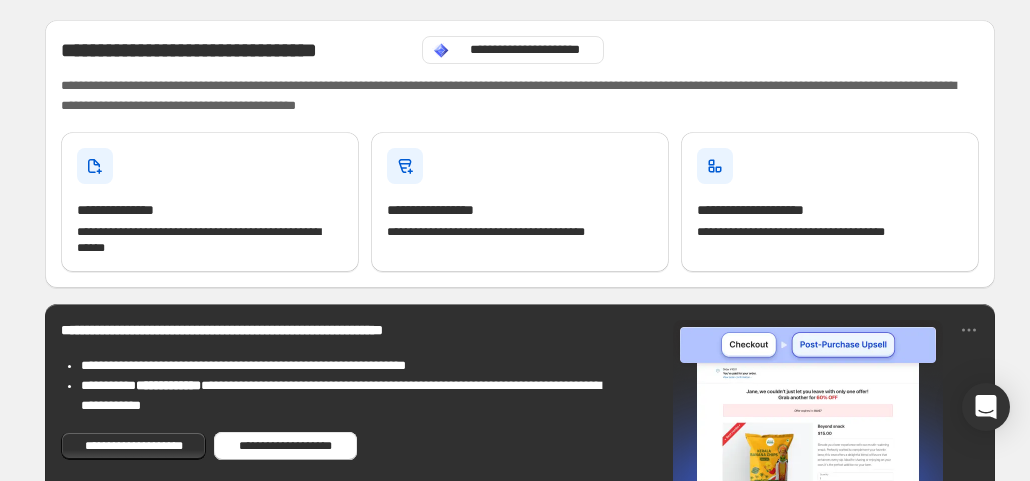 scroll, scrollTop: 0, scrollLeft: 0, axis: both 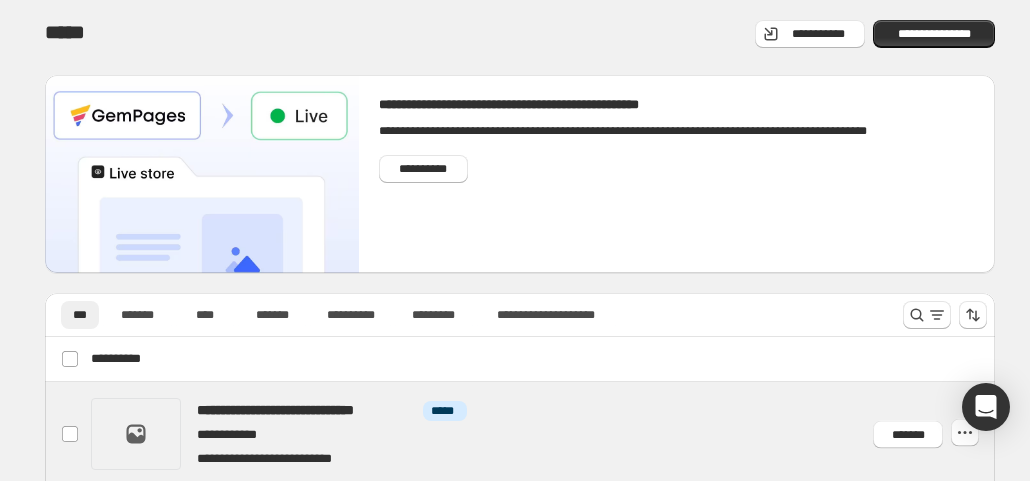 click at bounding box center [544, 434] 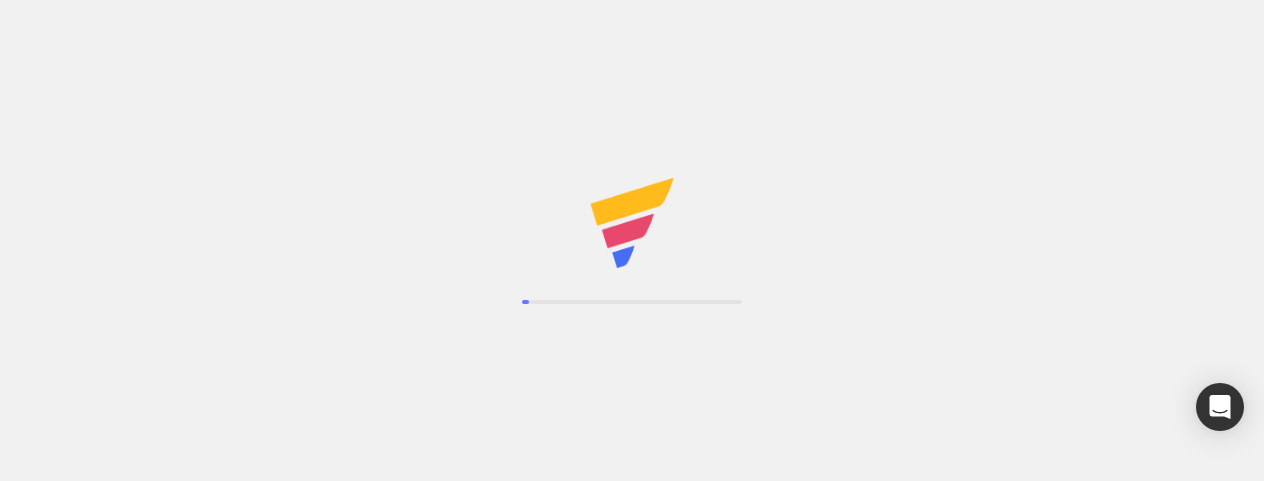 scroll, scrollTop: 0, scrollLeft: 0, axis: both 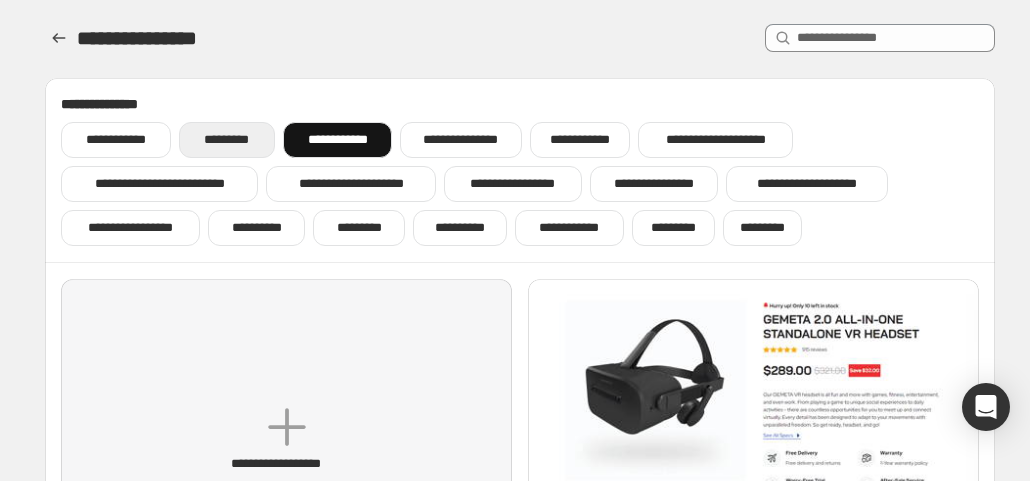 click on "*********" at bounding box center (227, 140) 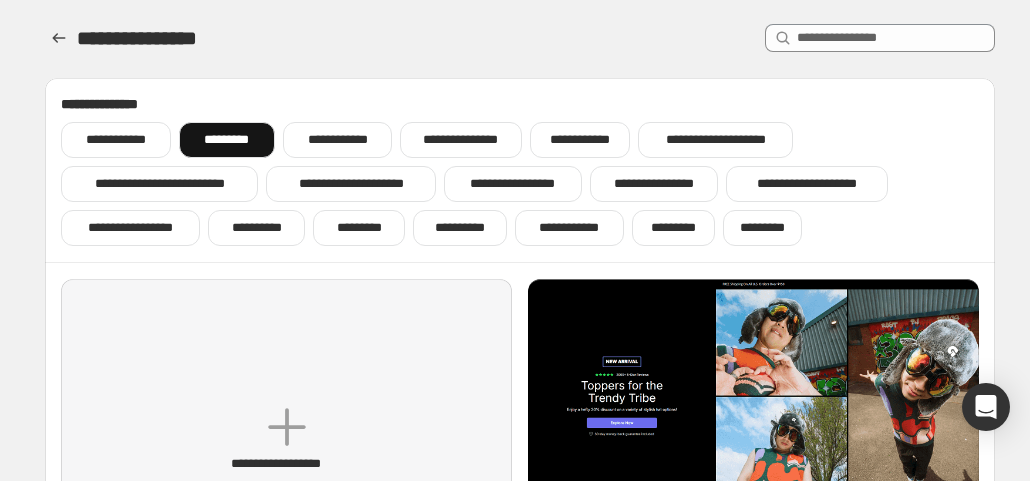 click on "**********" at bounding box center (116, 140) 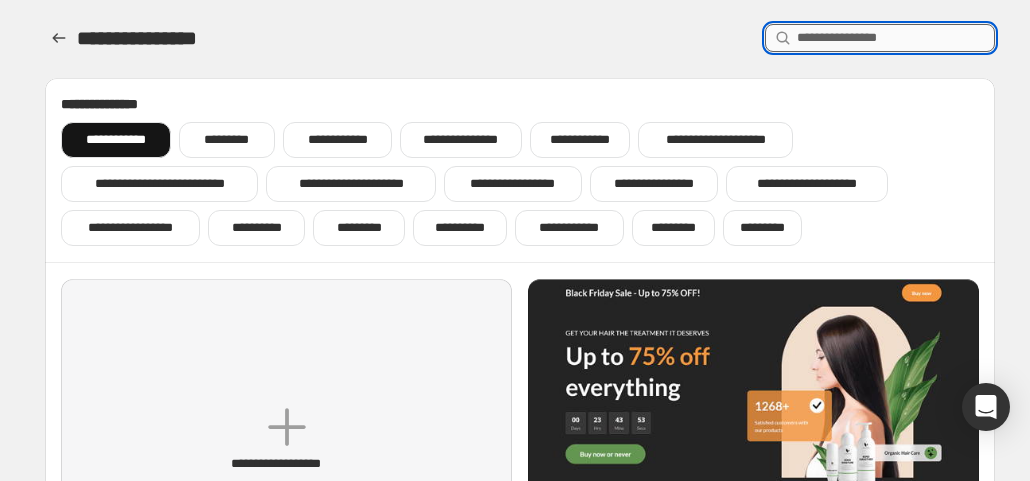 click at bounding box center (896, 38) 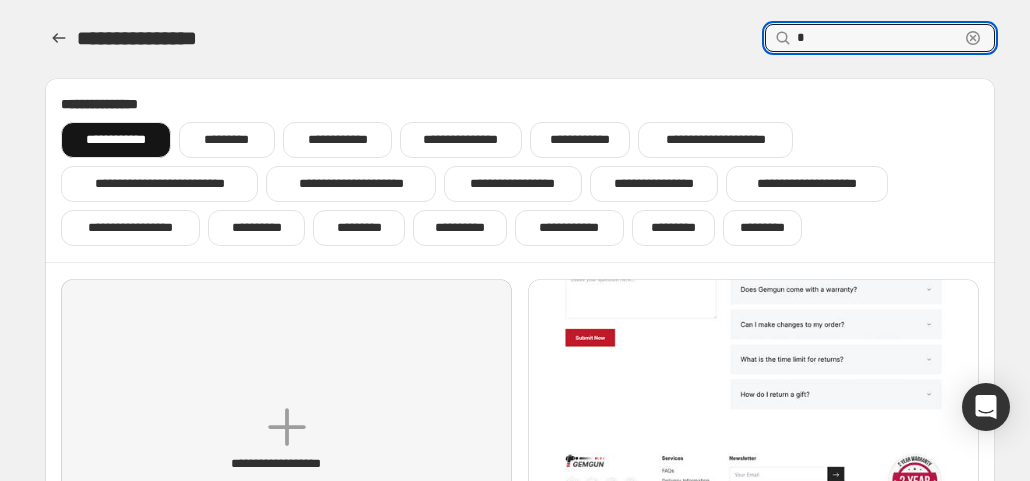 type on "*" 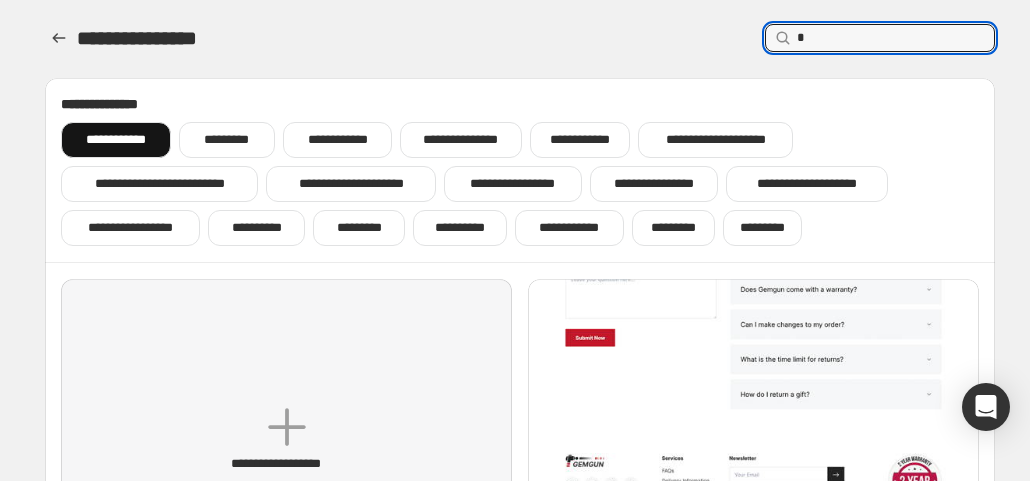 click at bounding box center (753, -629) 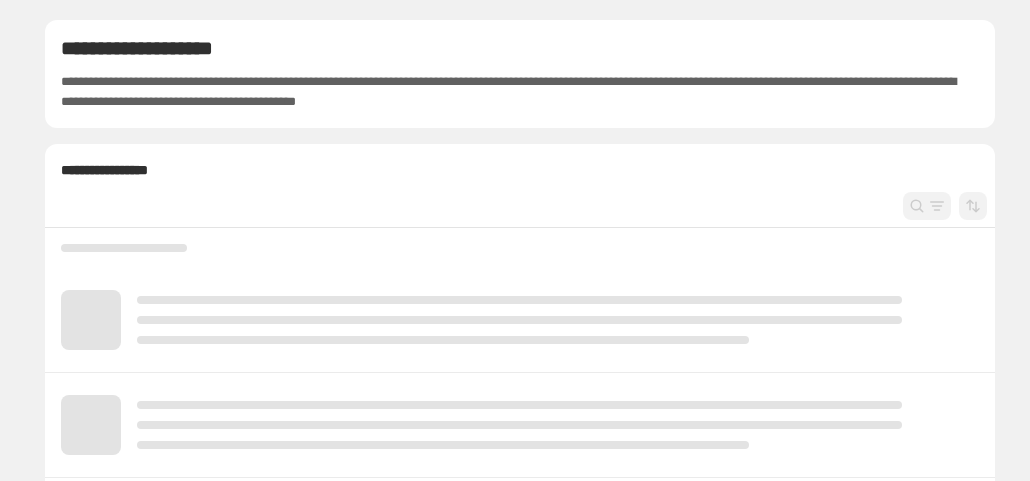 scroll, scrollTop: 0, scrollLeft: 0, axis: both 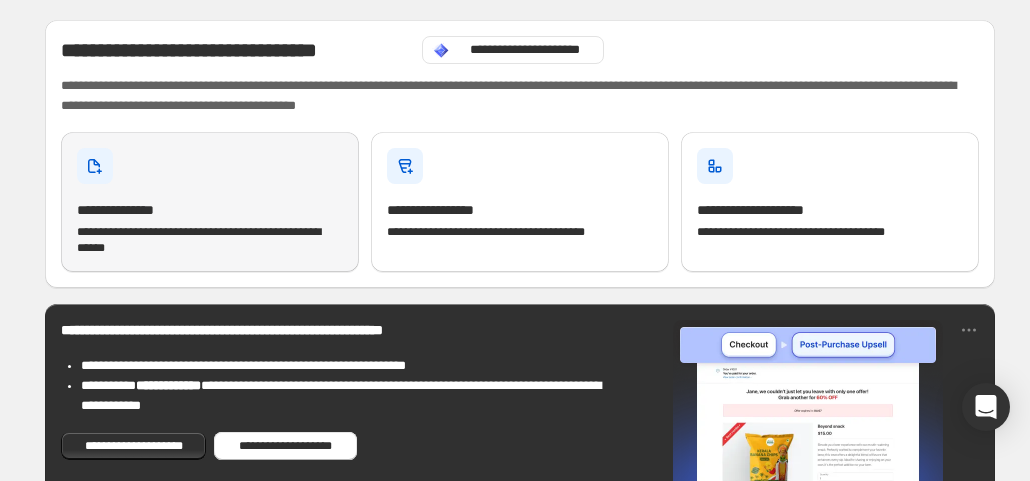click on "**********" at bounding box center [134, 210] 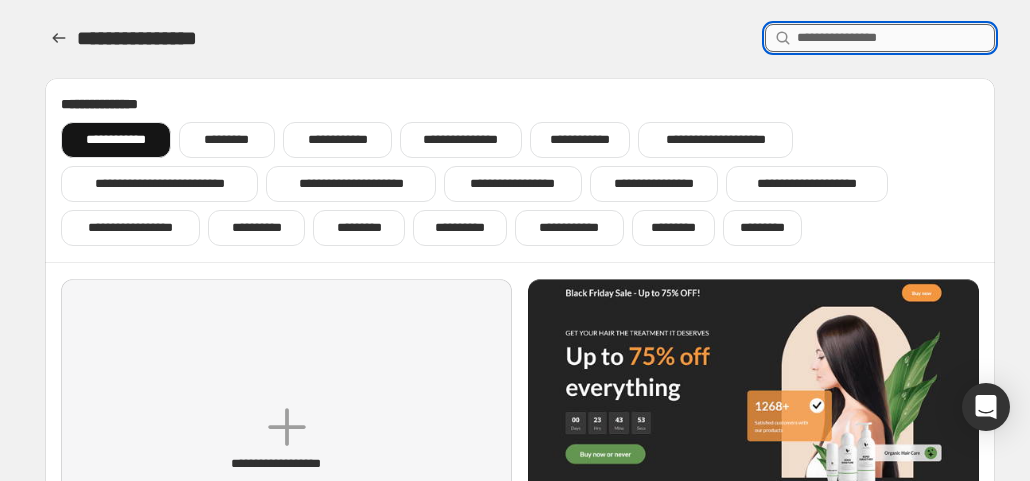 click at bounding box center (896, 38) 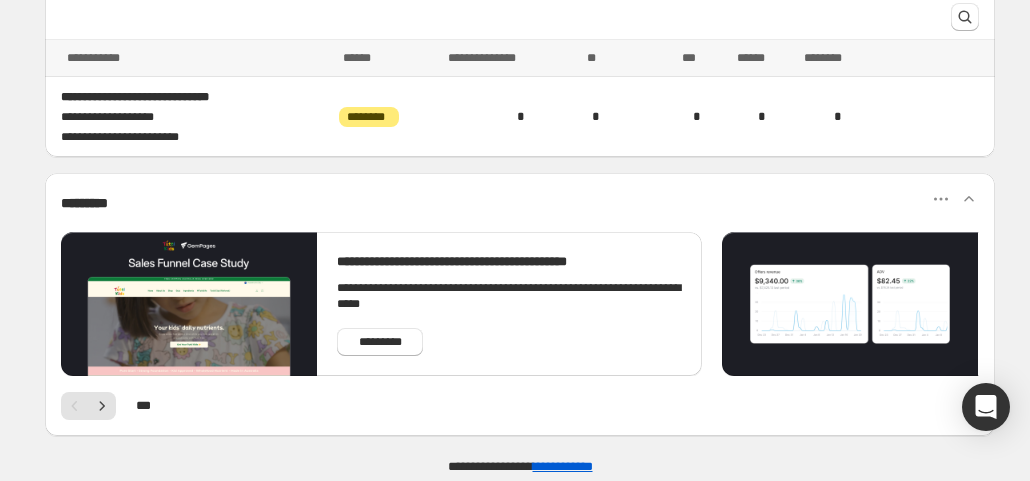scroll, scrollTop: 435, scrollLeft: 0, axis: vertical 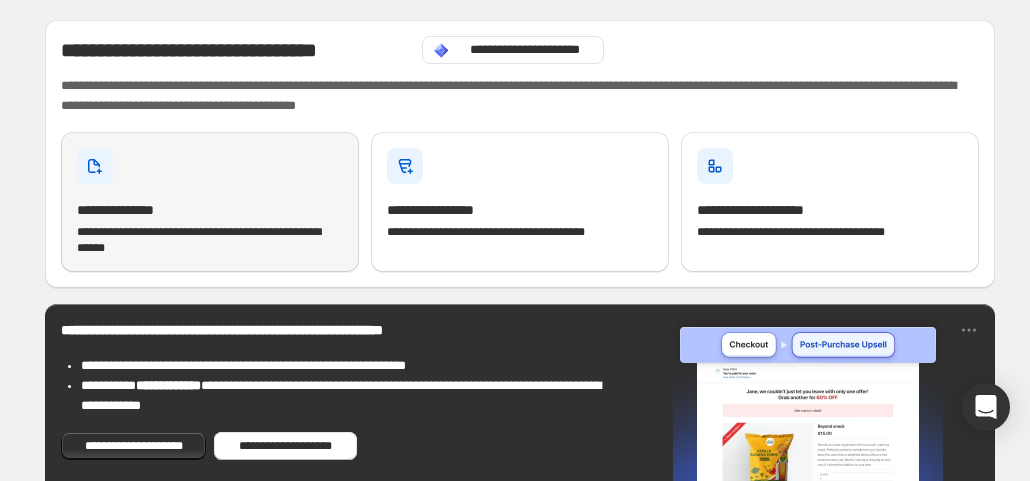 click on "**********" at bounding box center [210, 240] 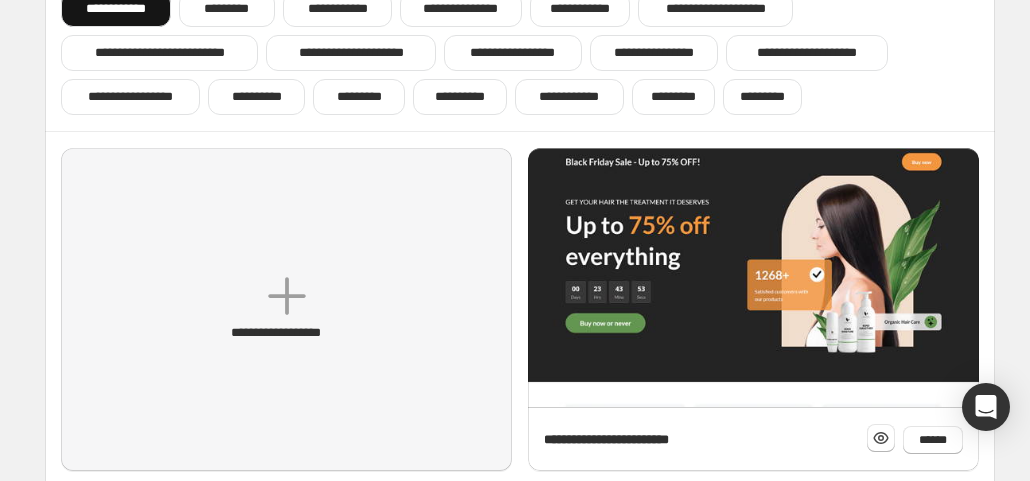 scroll, scrollTop: 0, scrollLeft: 0, axis: both 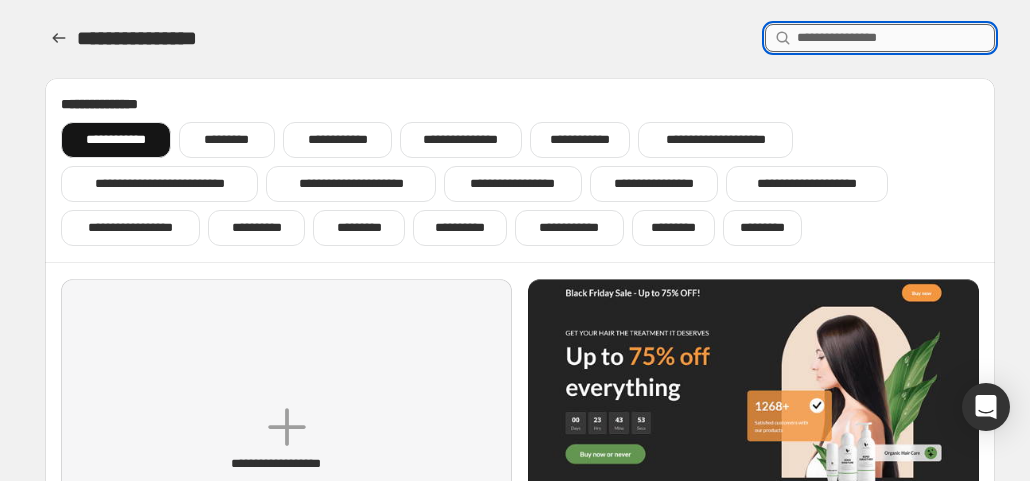 click at bounding box center [896, 38] 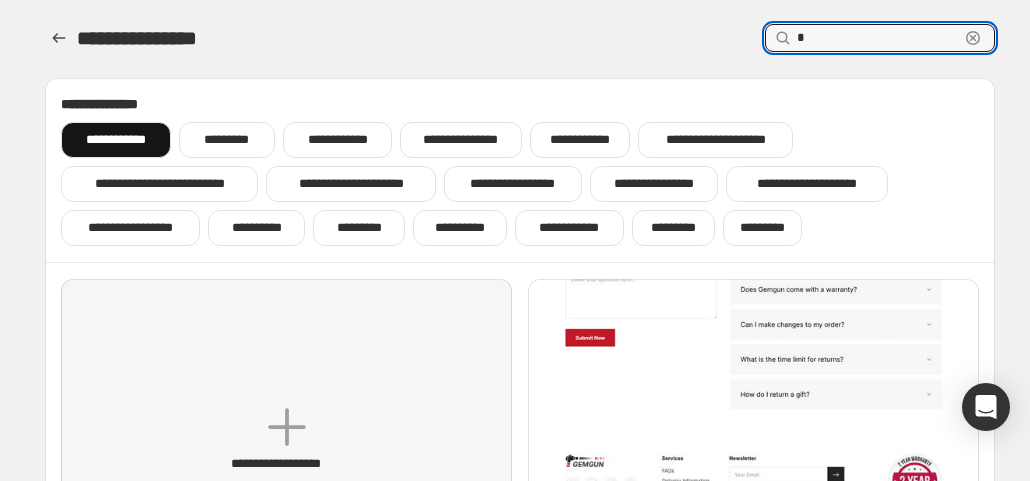type on "*" 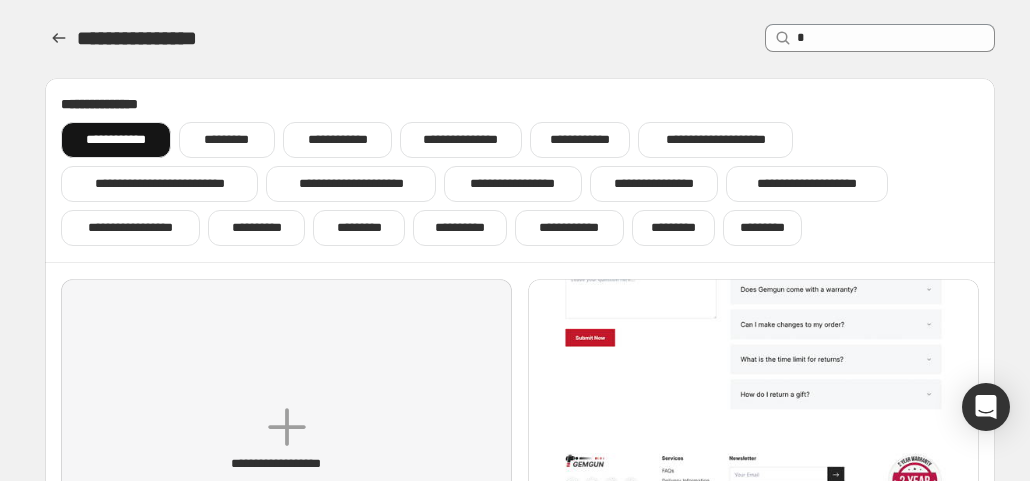 click at bounding box center [753, -629] 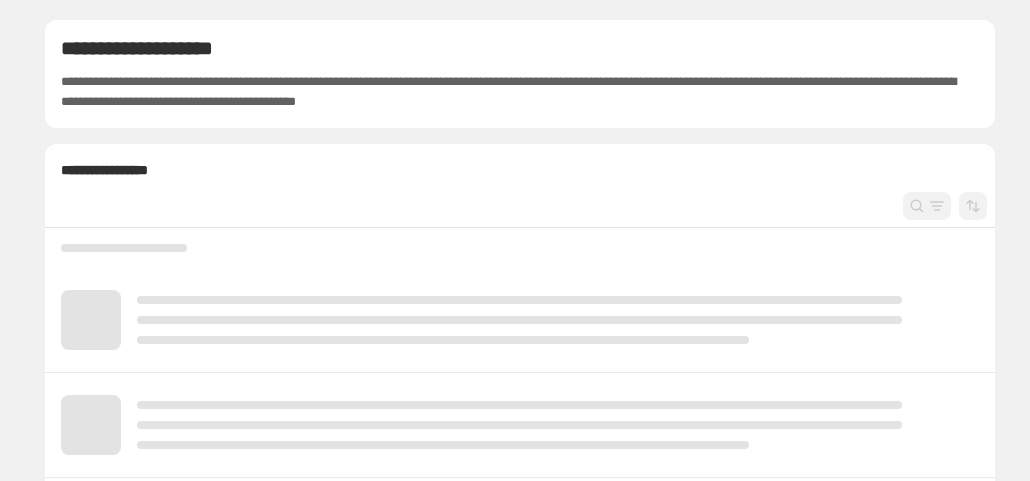 scroll, scrollTop: 0, scrollLeft: 0, axis: both 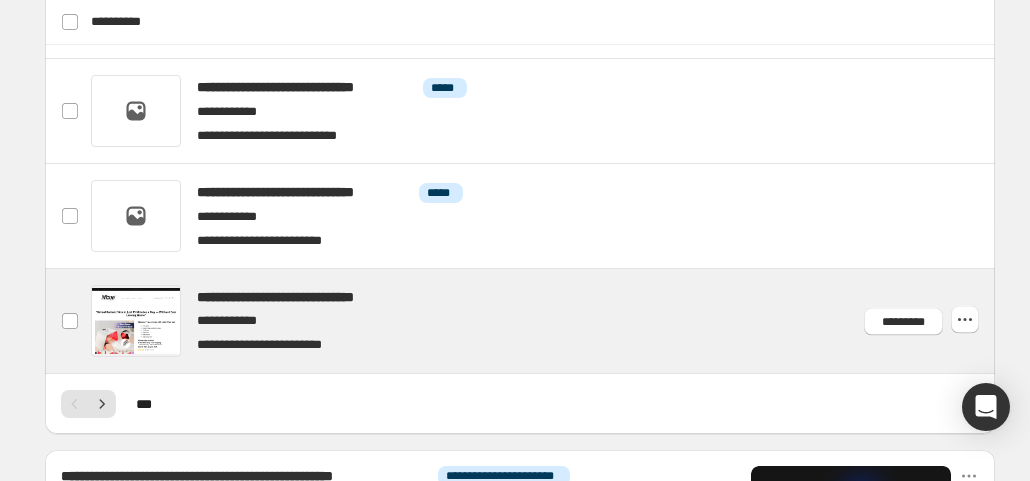 click at bounding box center (544, 321) 